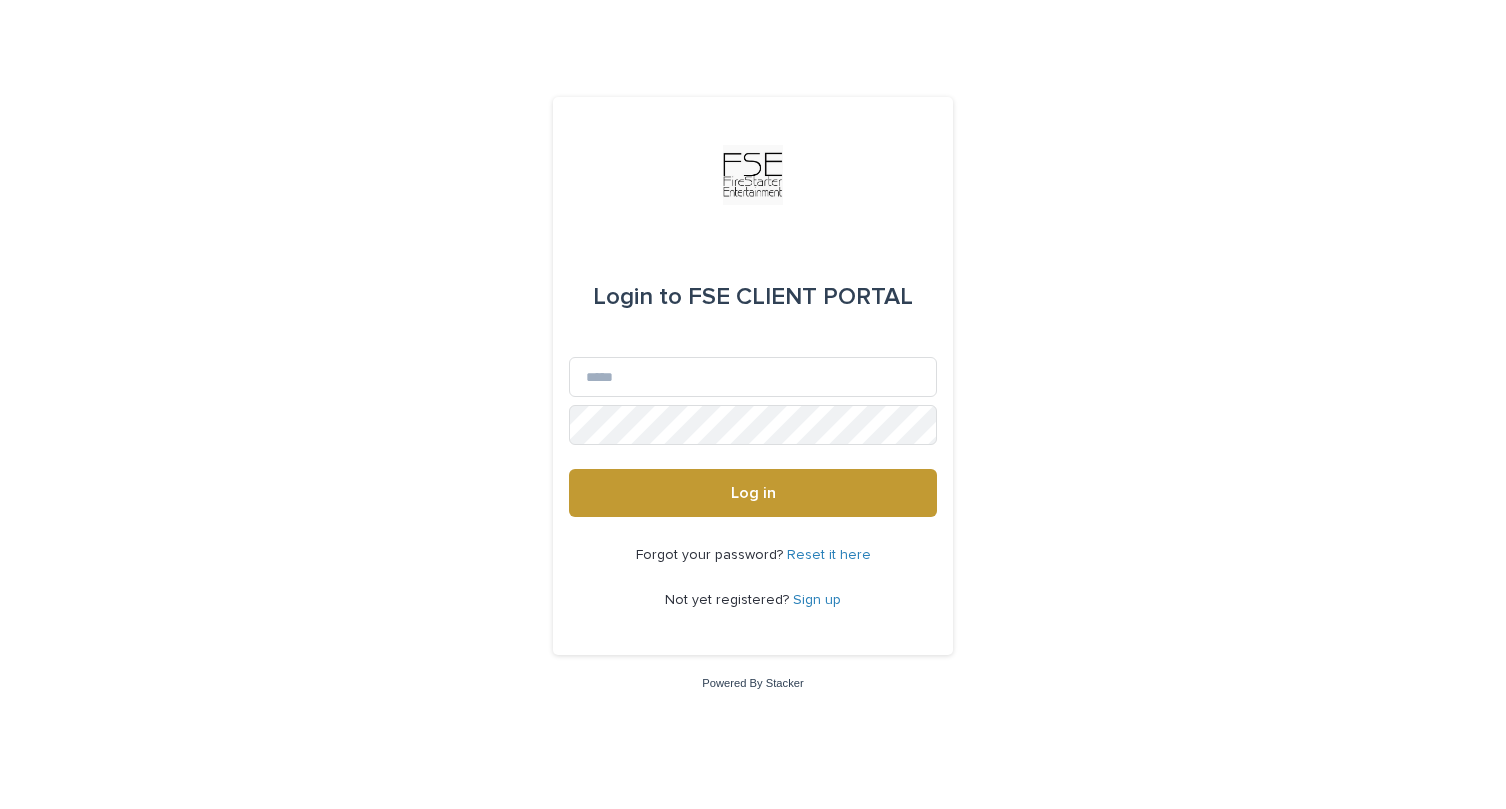 scroll, scrollTop: 0, scrollLeft: 0, axis: both 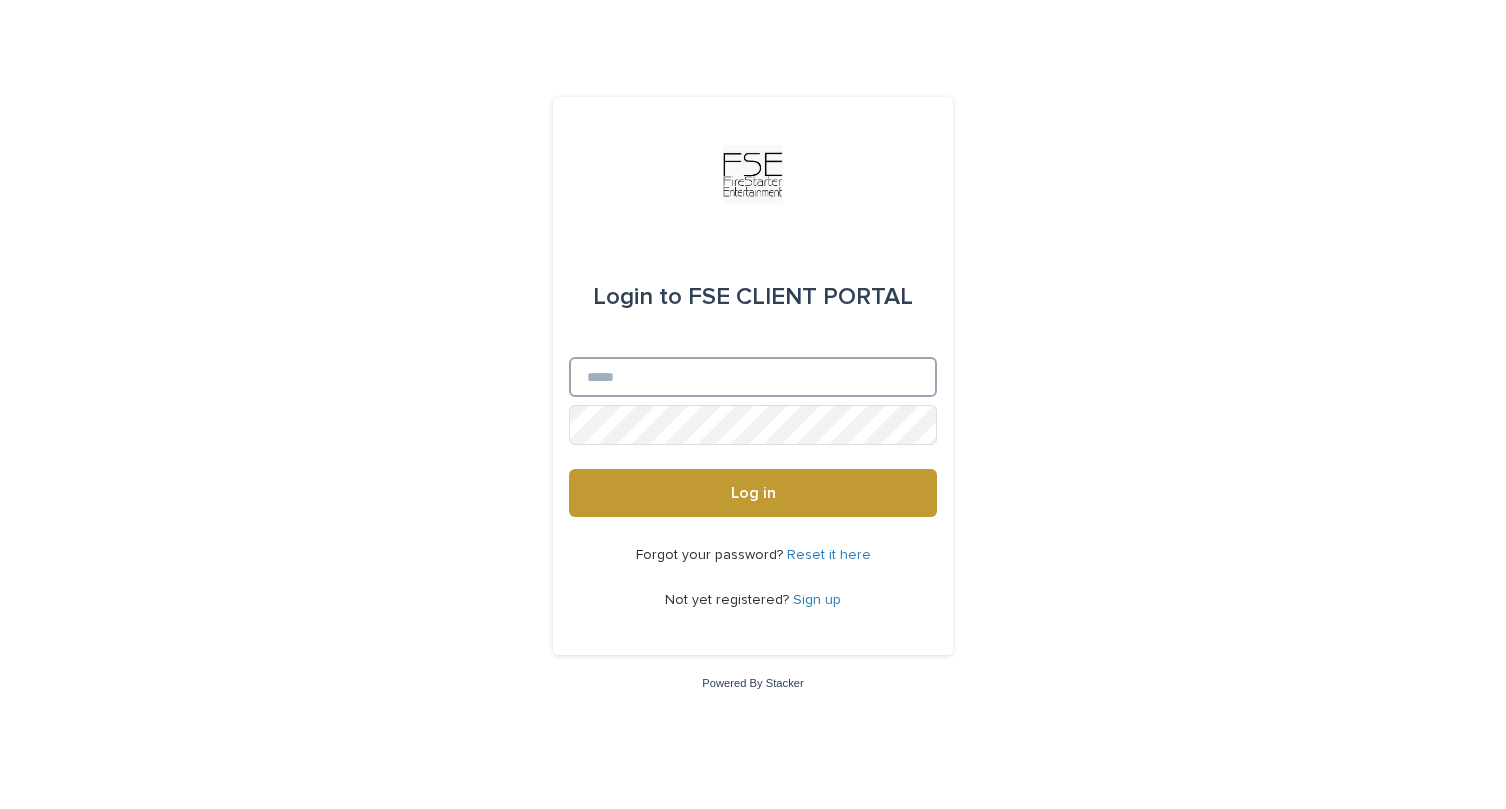 click on "Email" at bounding box center (753, 377) 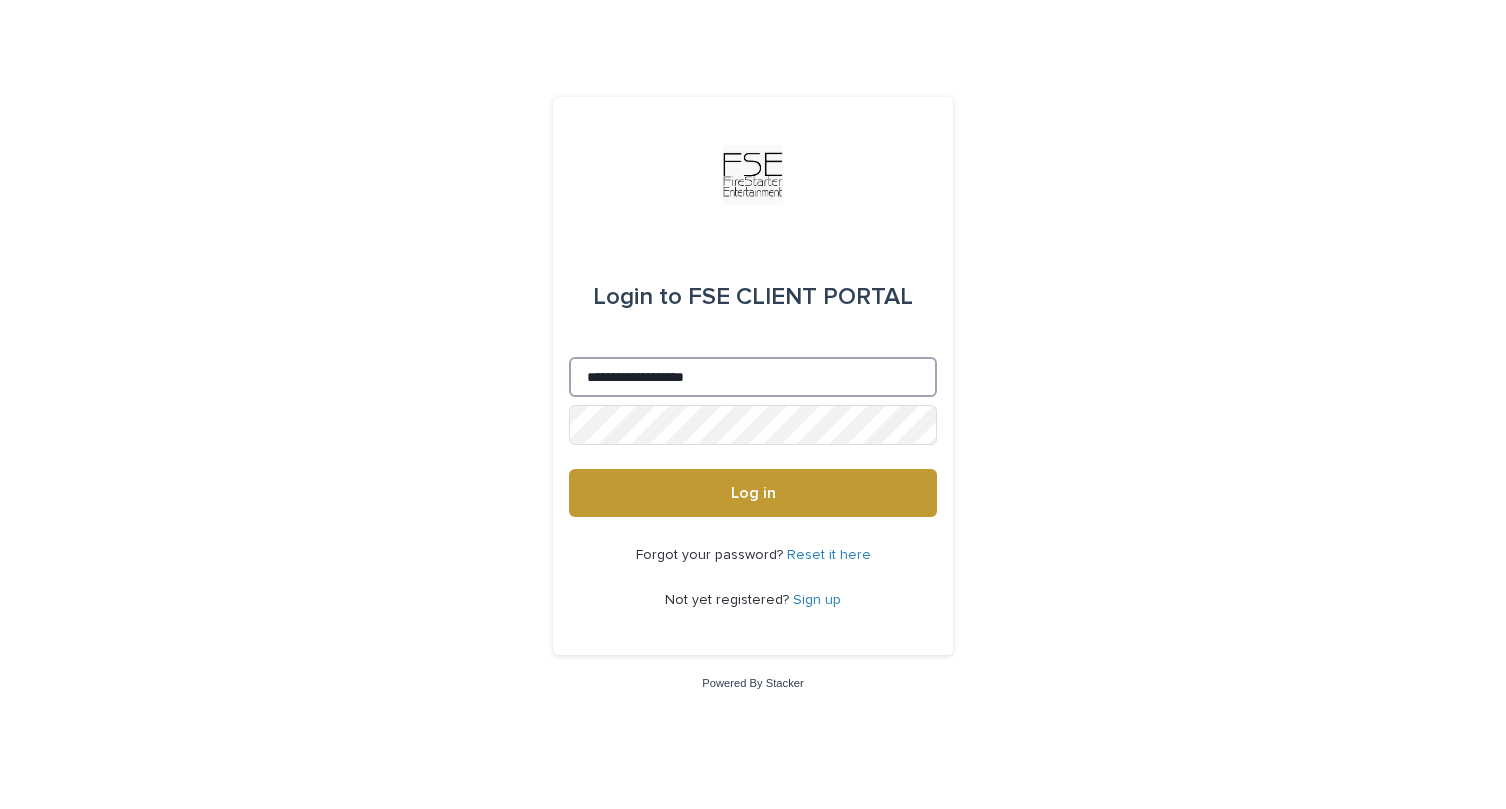 click on "**********" at bounding box center (753, 377) 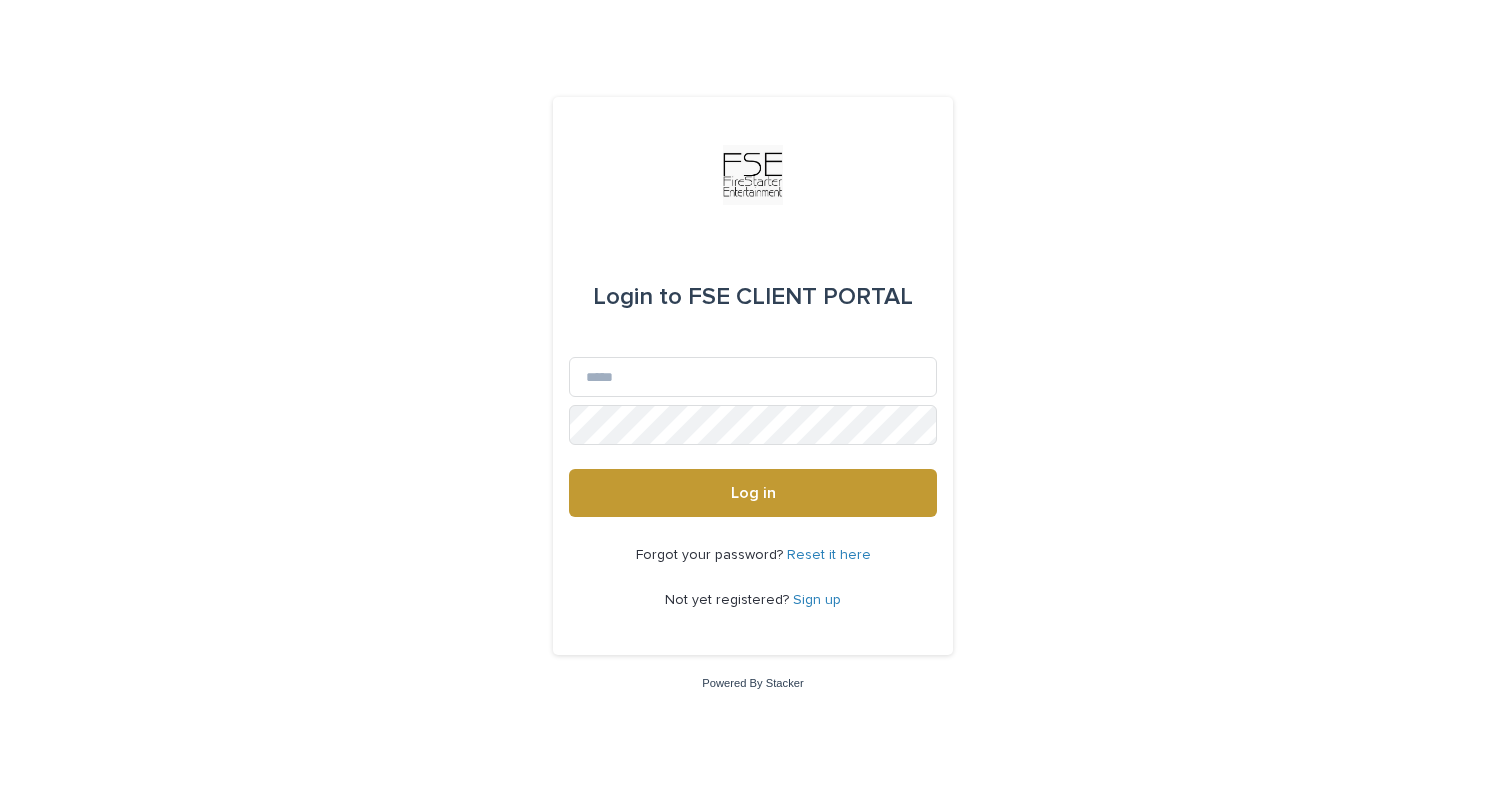scroll, scrollTop: 0, scrollLeft: 0, axis: both 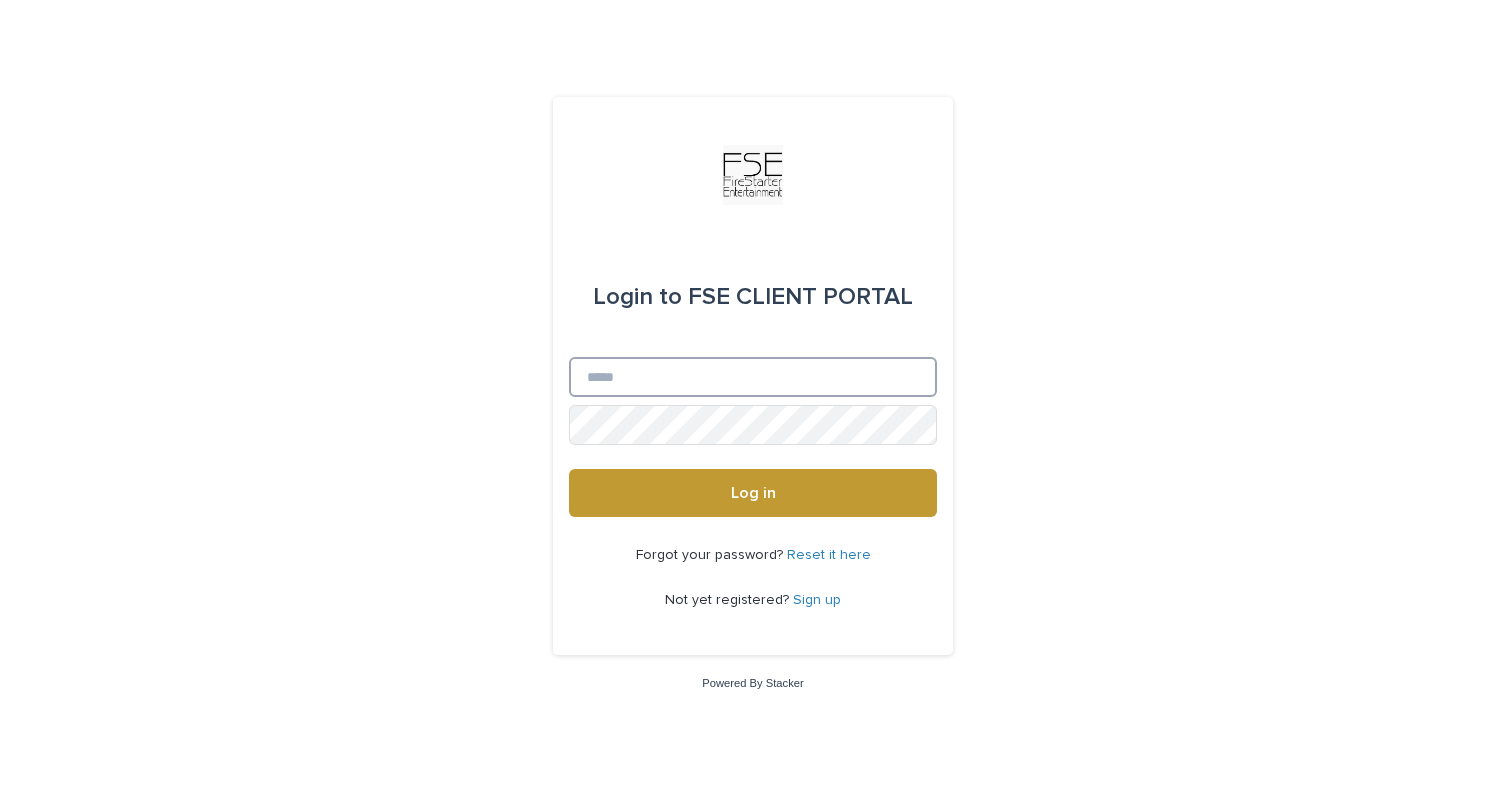 click on "Email" at bounding box center (753, 377) 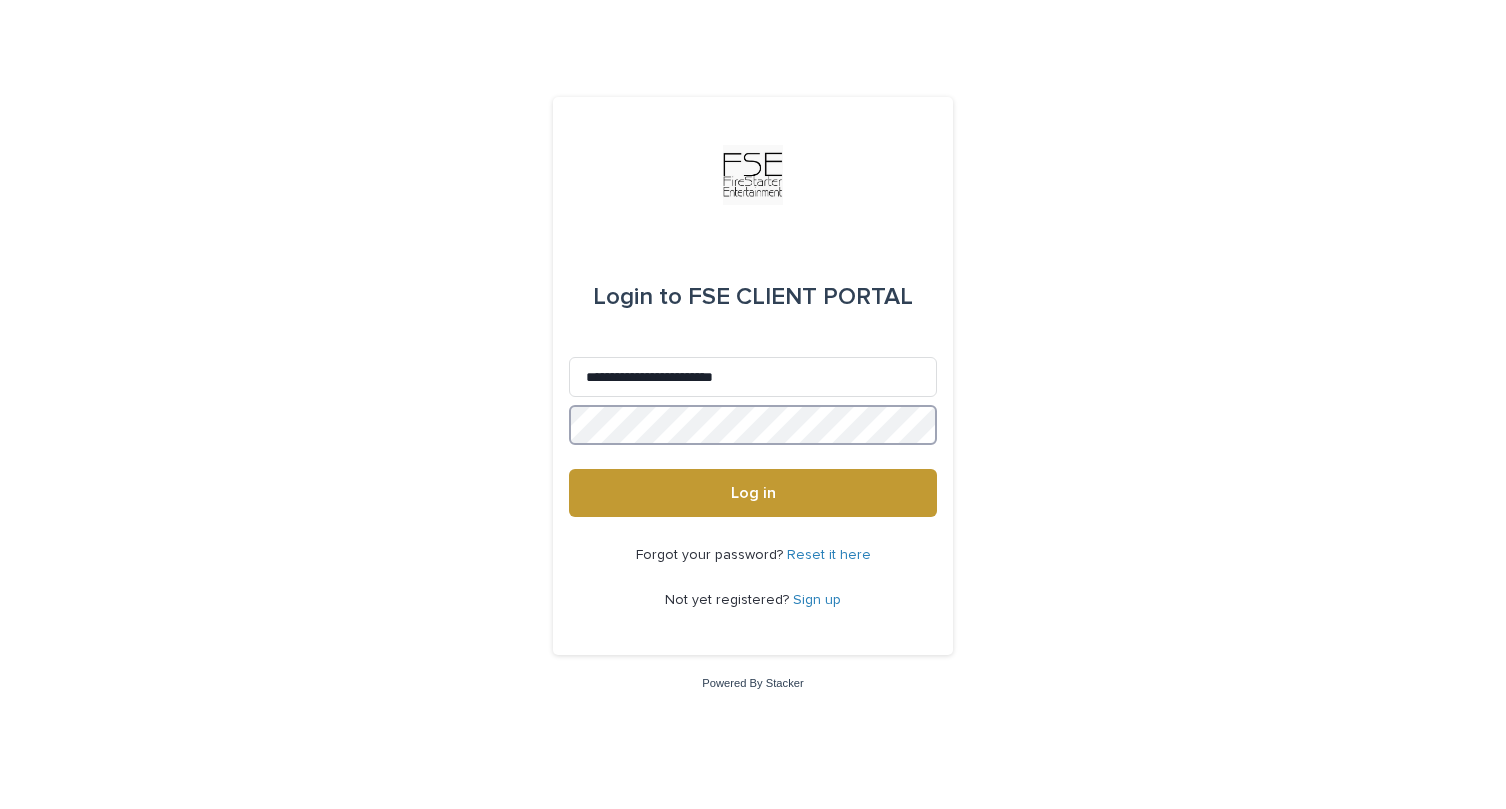 click on "Log in" at bounding box center [753, 493] 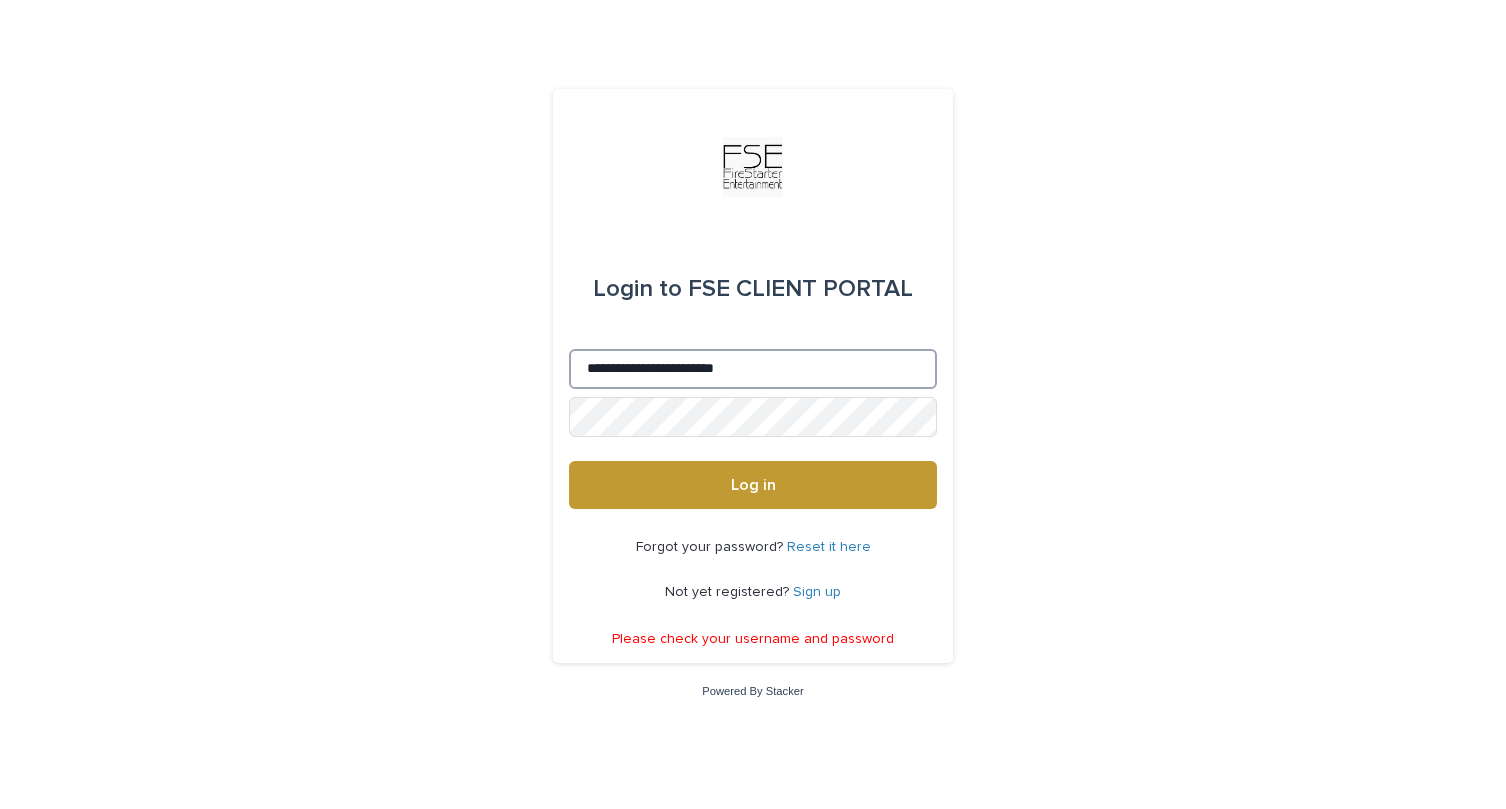 click on "**********" at bounding box center [753, 369] 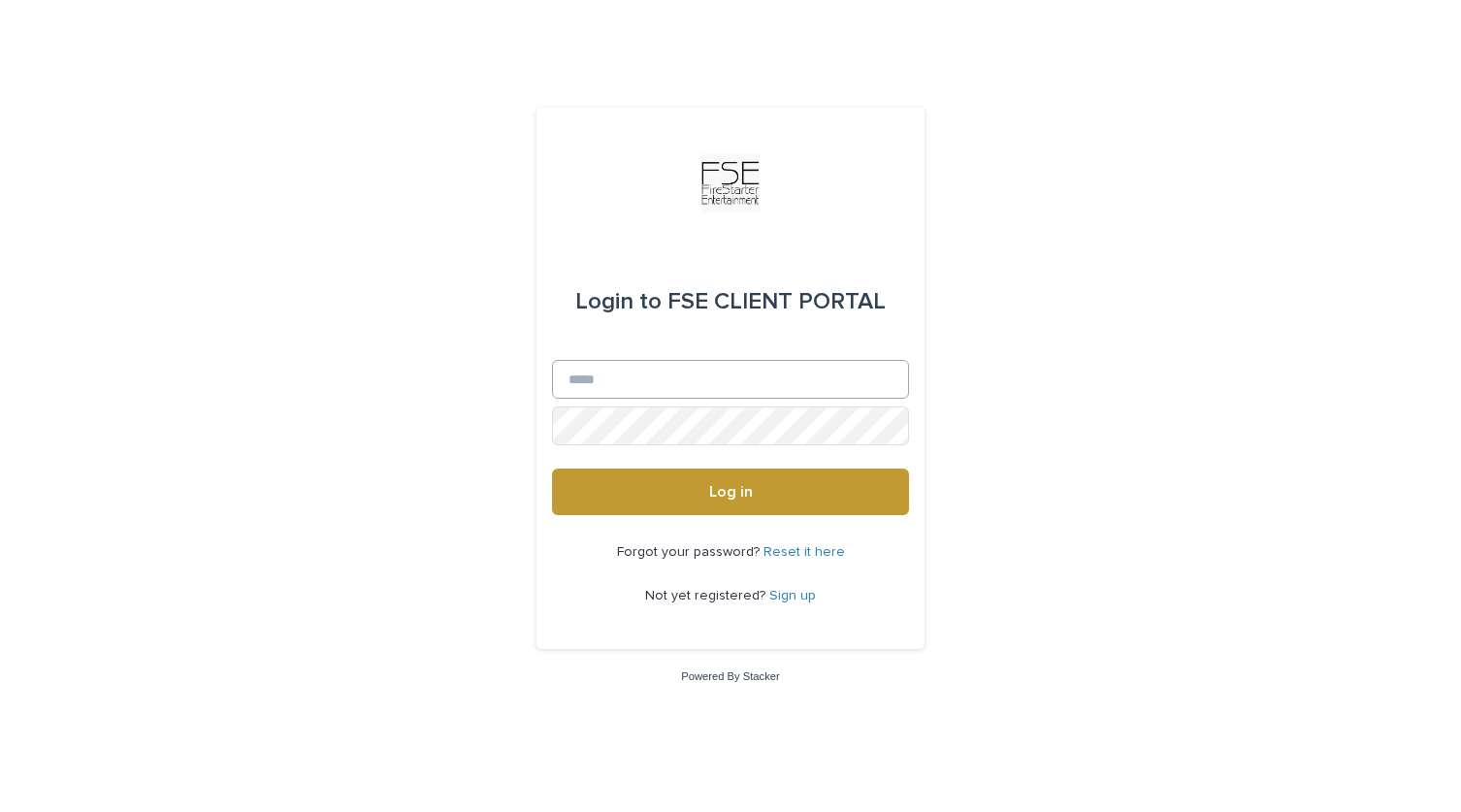 scroll, scrollTop: 0, scrollLeft: 0, axis: both 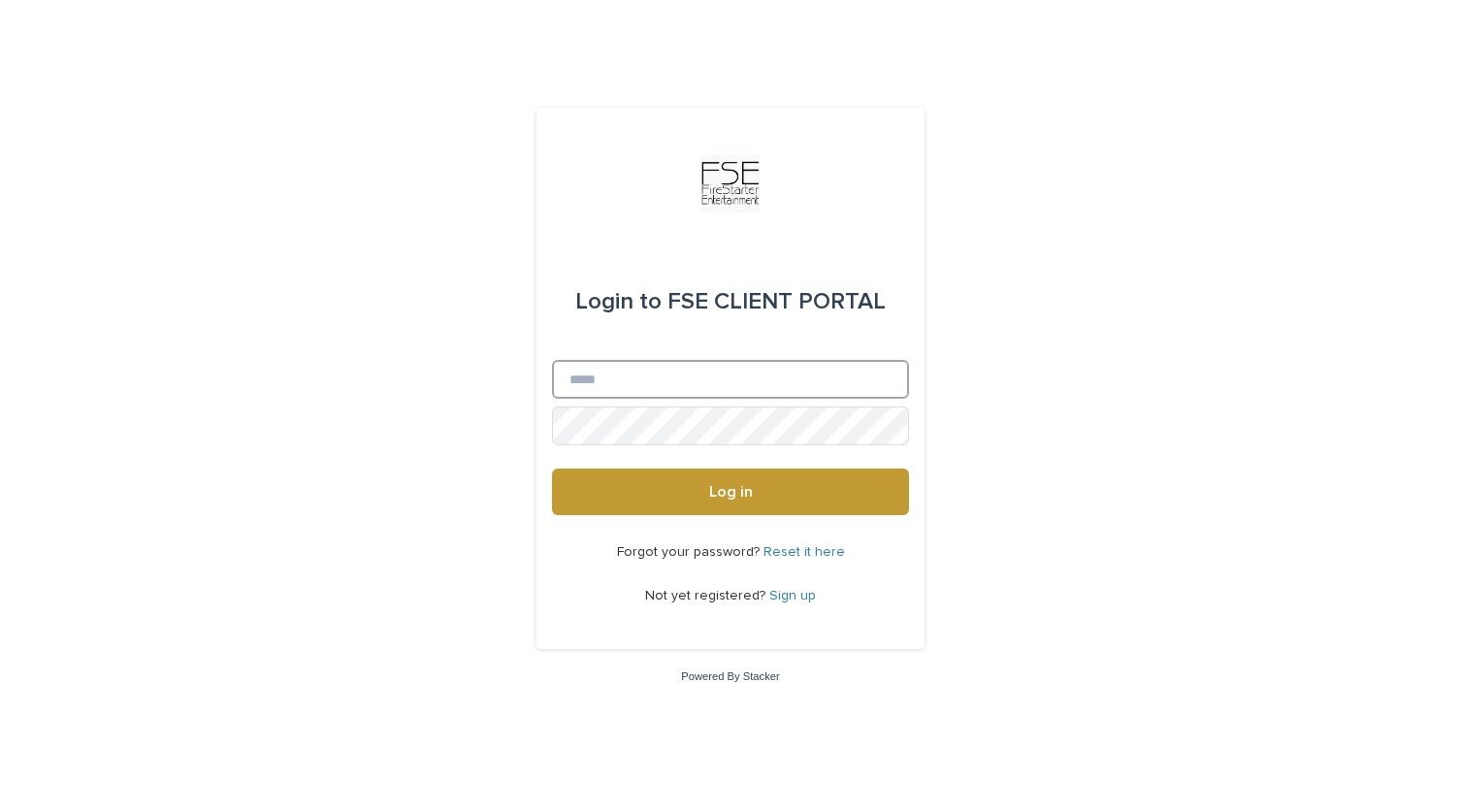 click on "Email" at bounding box center [730, 379] 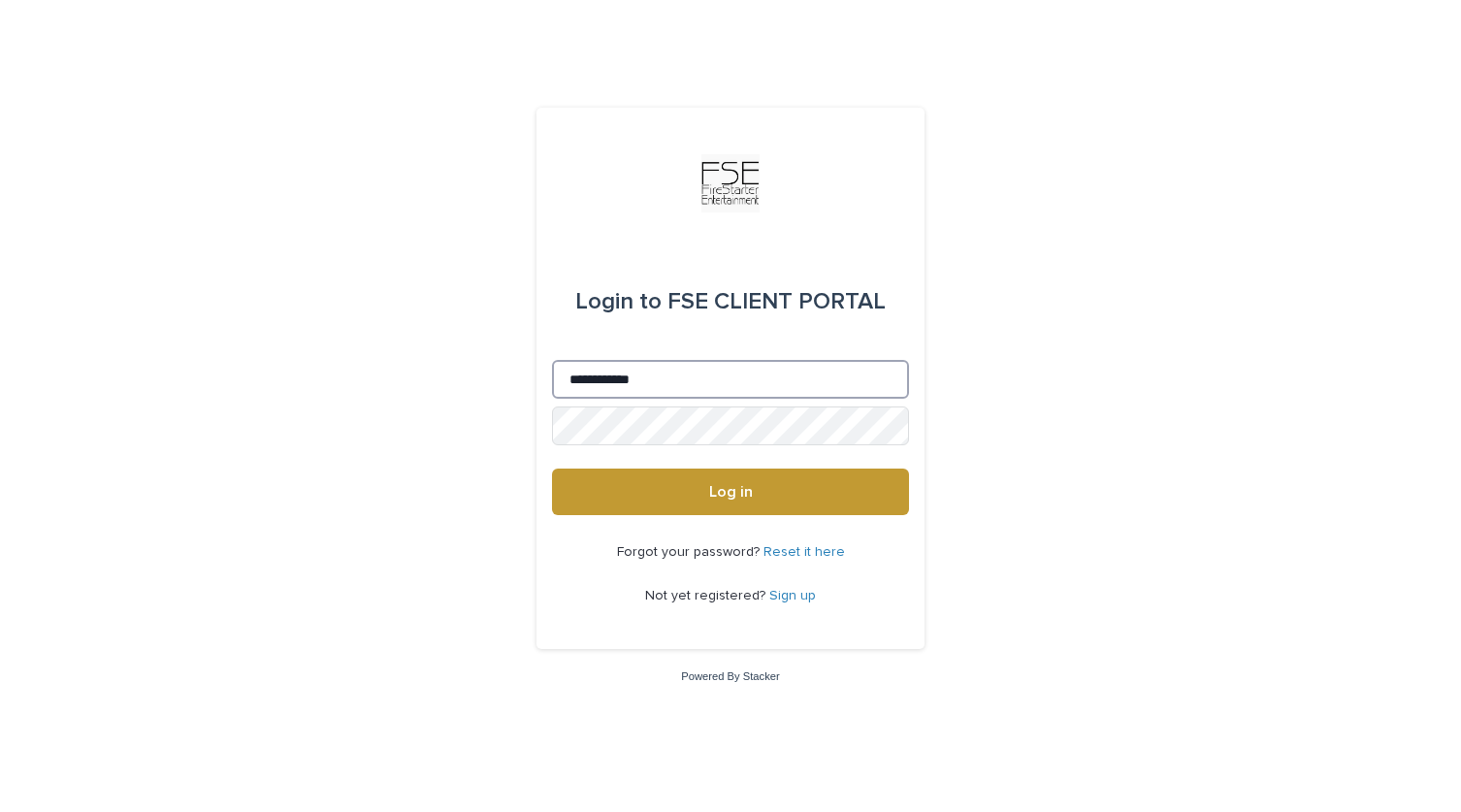 type on "**********" 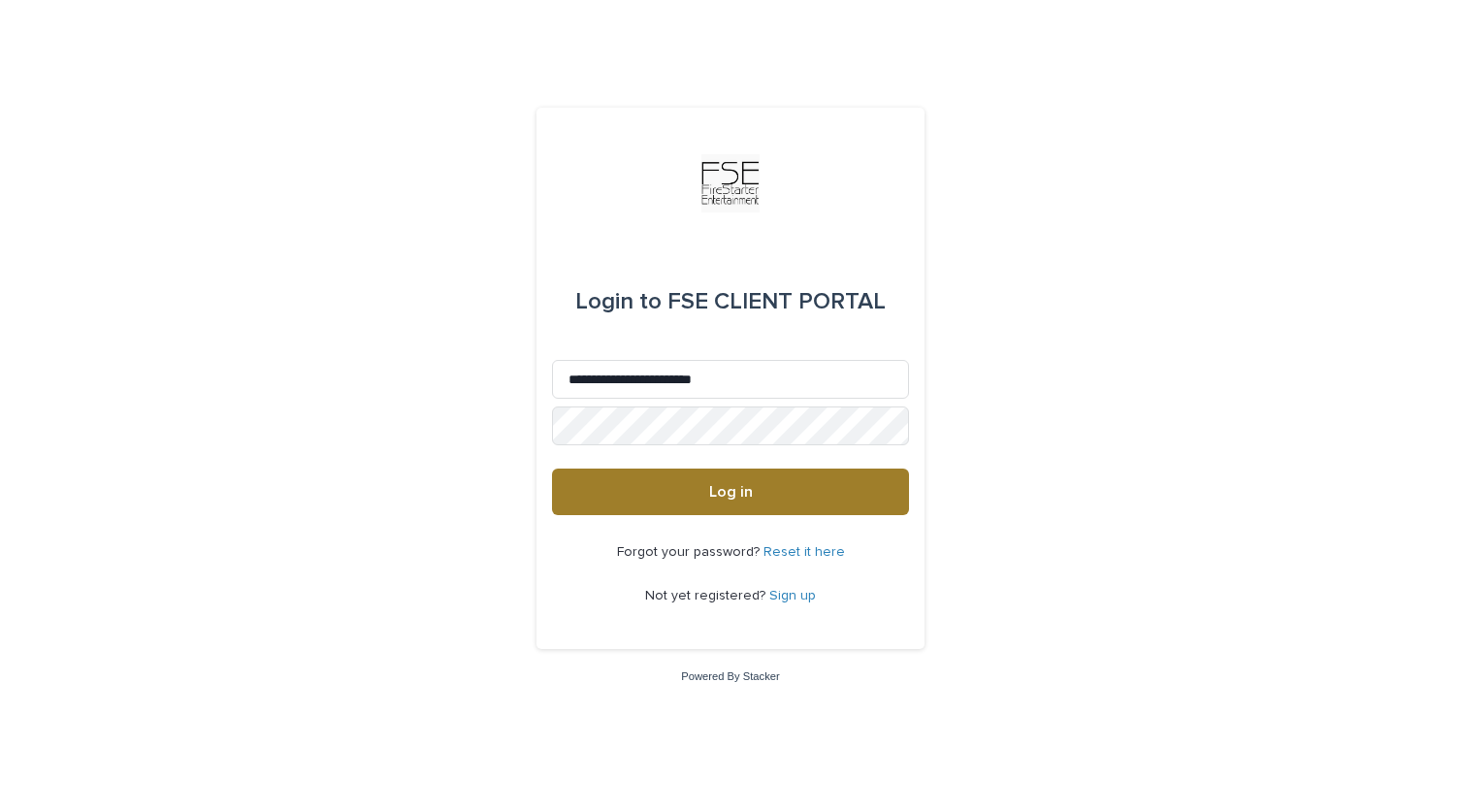 click on "Log in" at bounding box center [730, 492] 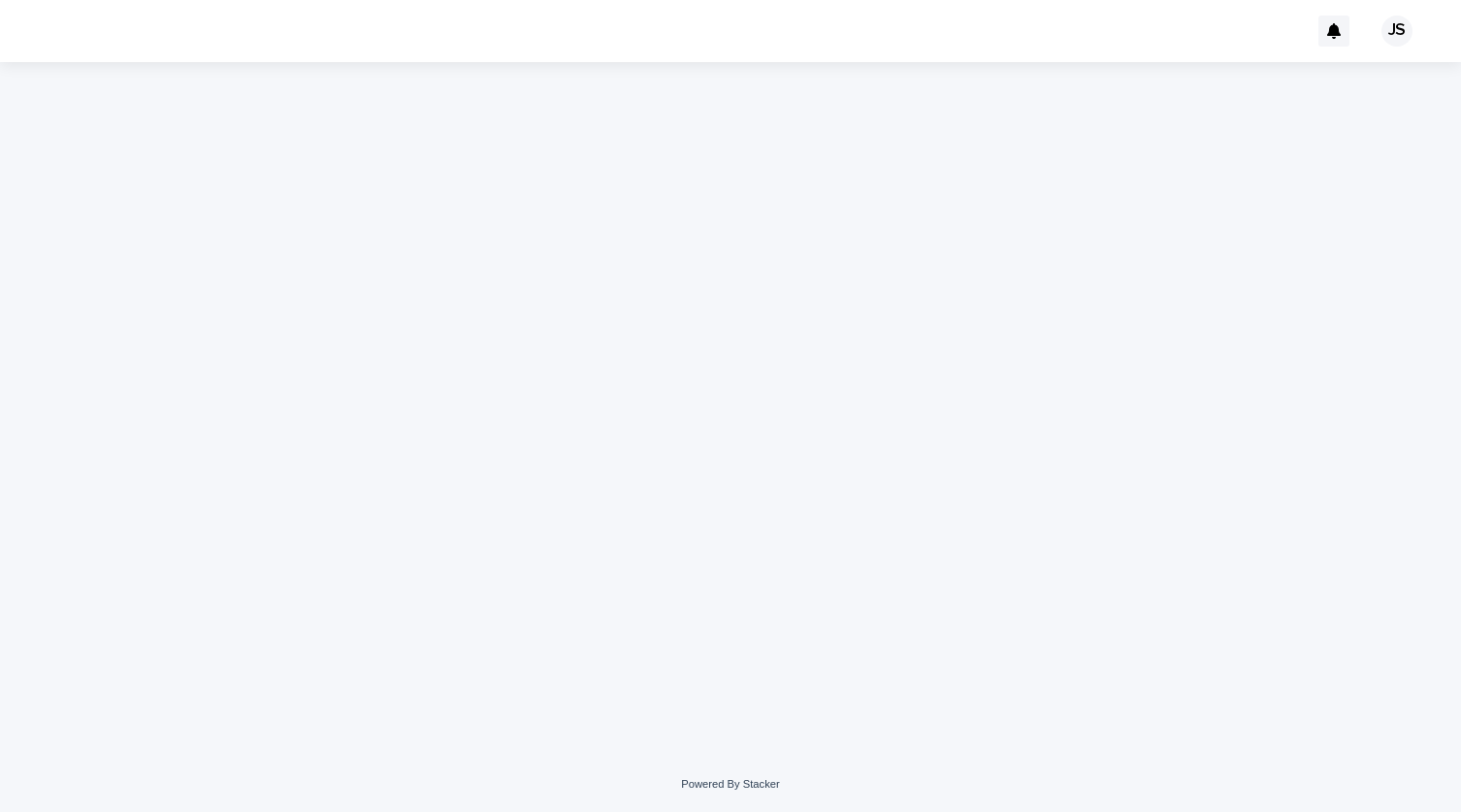 scroll, scrollTop: 0, scrollLeft: 0, axis: both 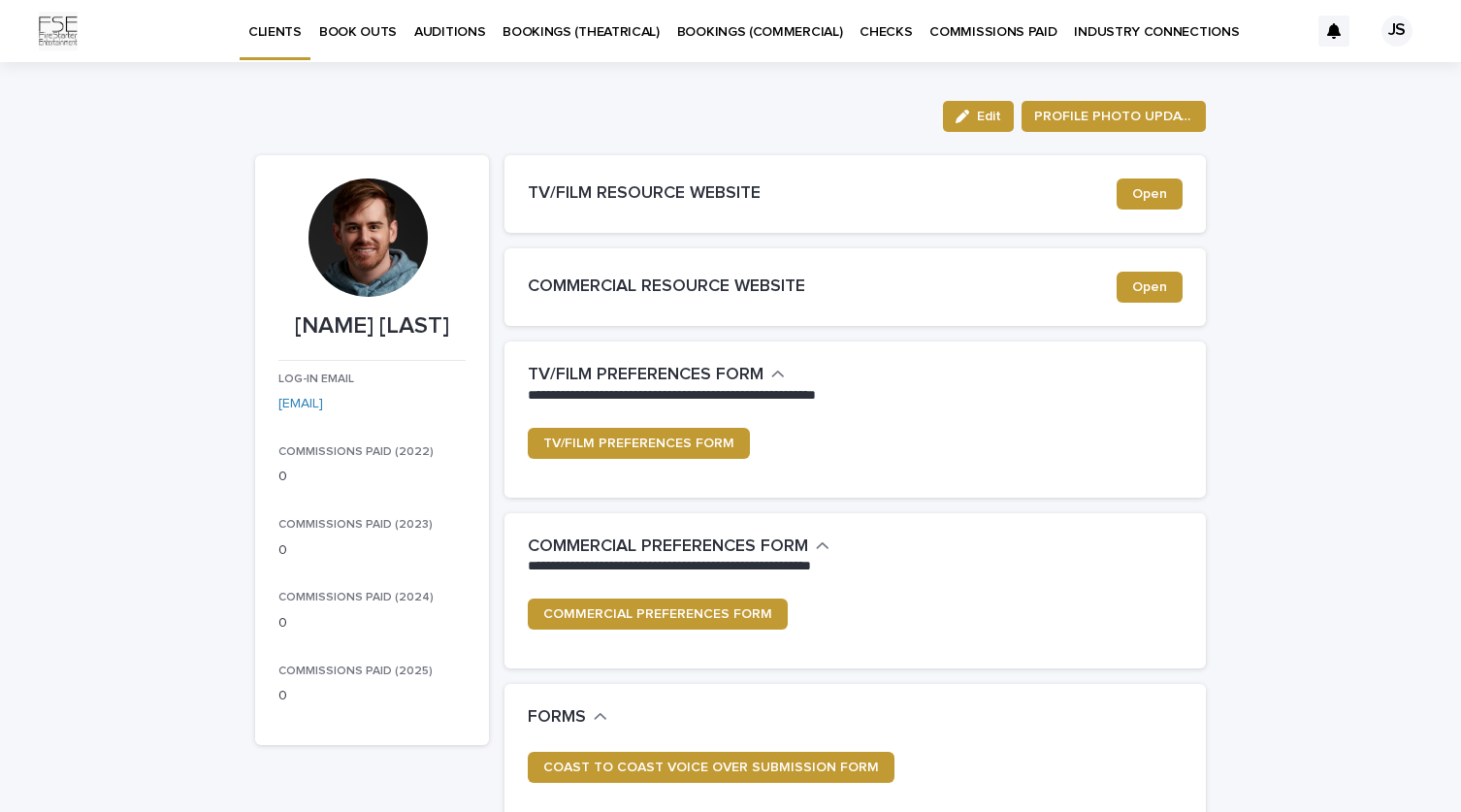 click on "BOOK OUTS" at bounding box center [358, 20] 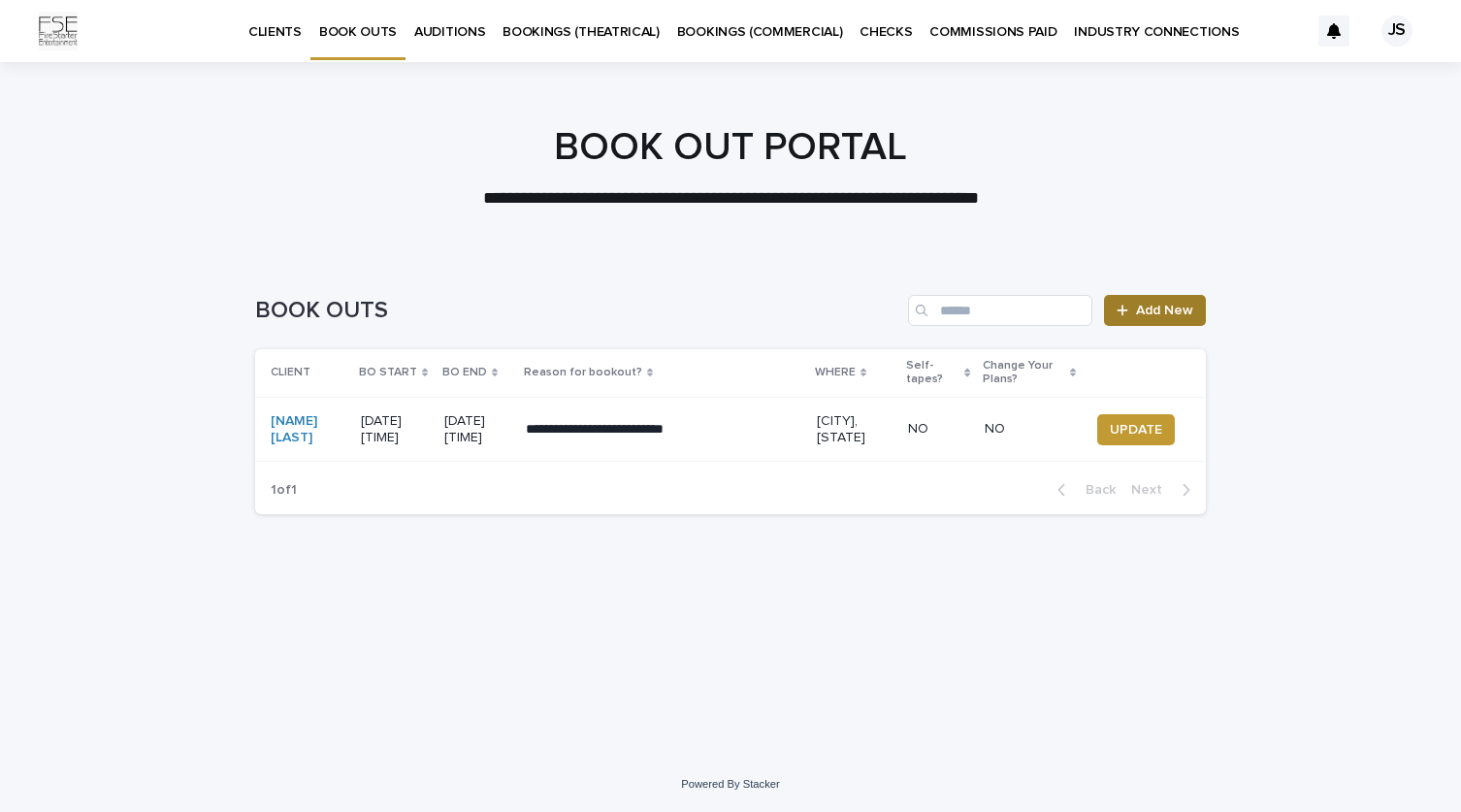 click on "Add New" at bounding box center (1164, 310) 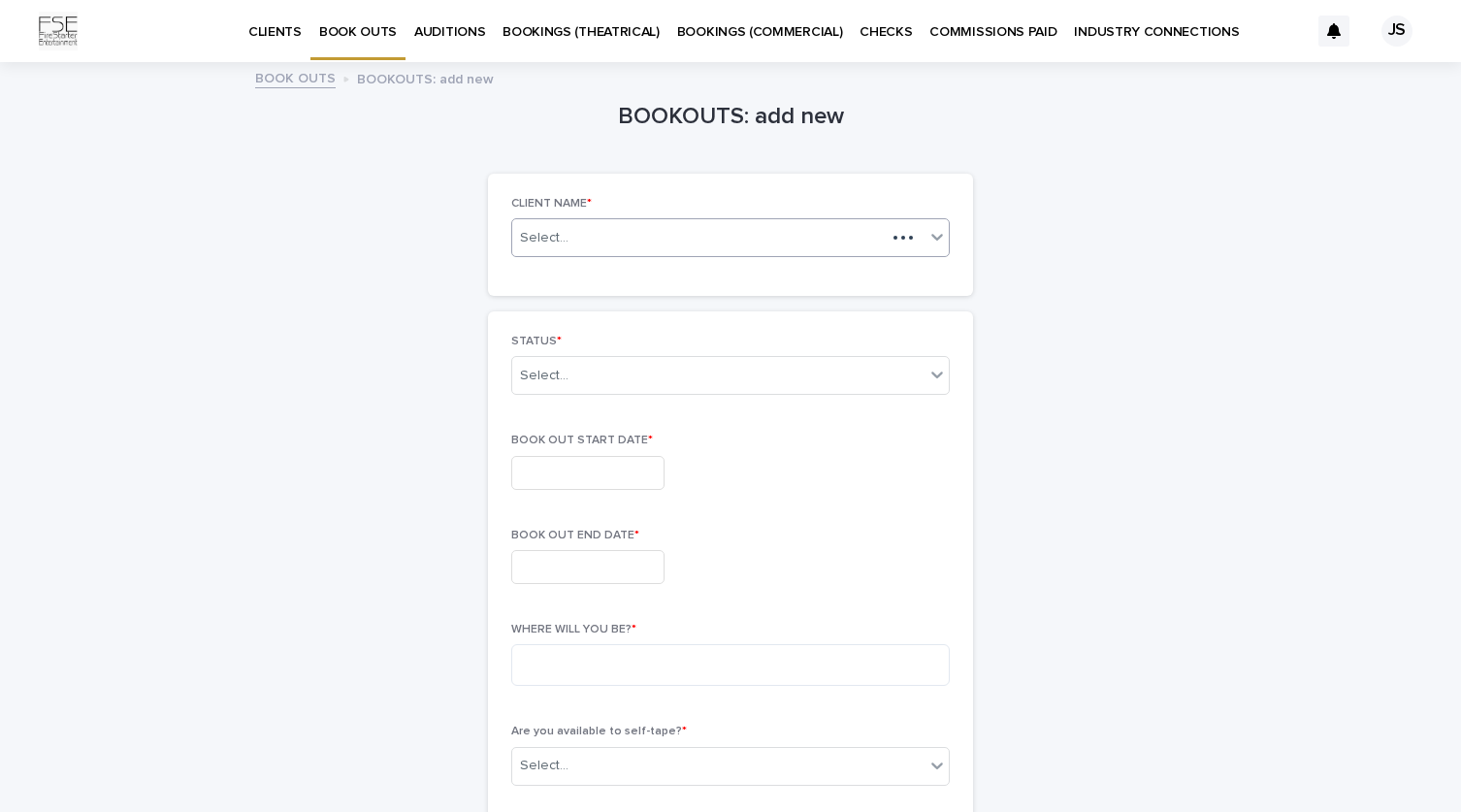 click on "Select..." at bounding box center (544, 238) 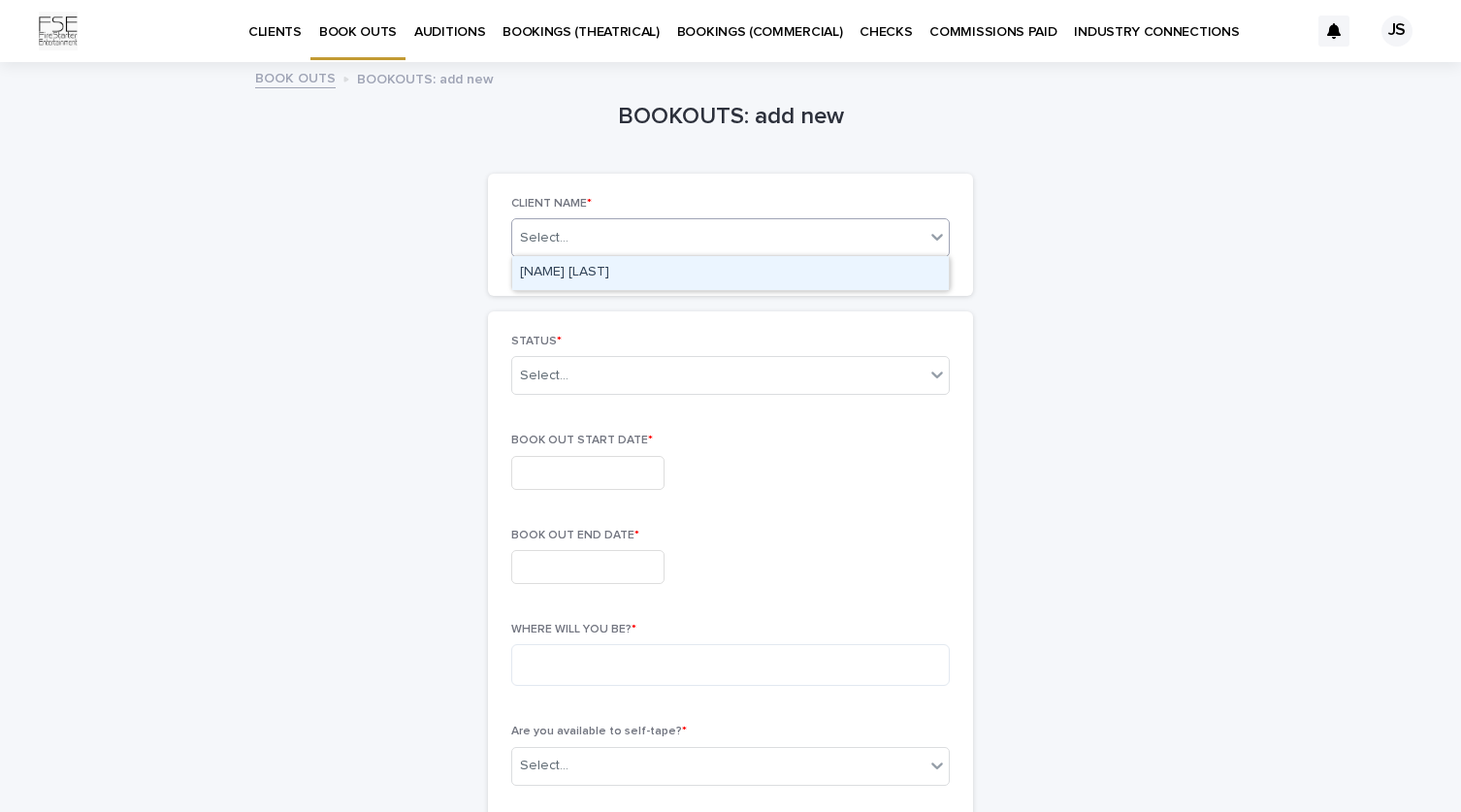 click on "[NAME] [LAST]" at bounding box center (730, 273) 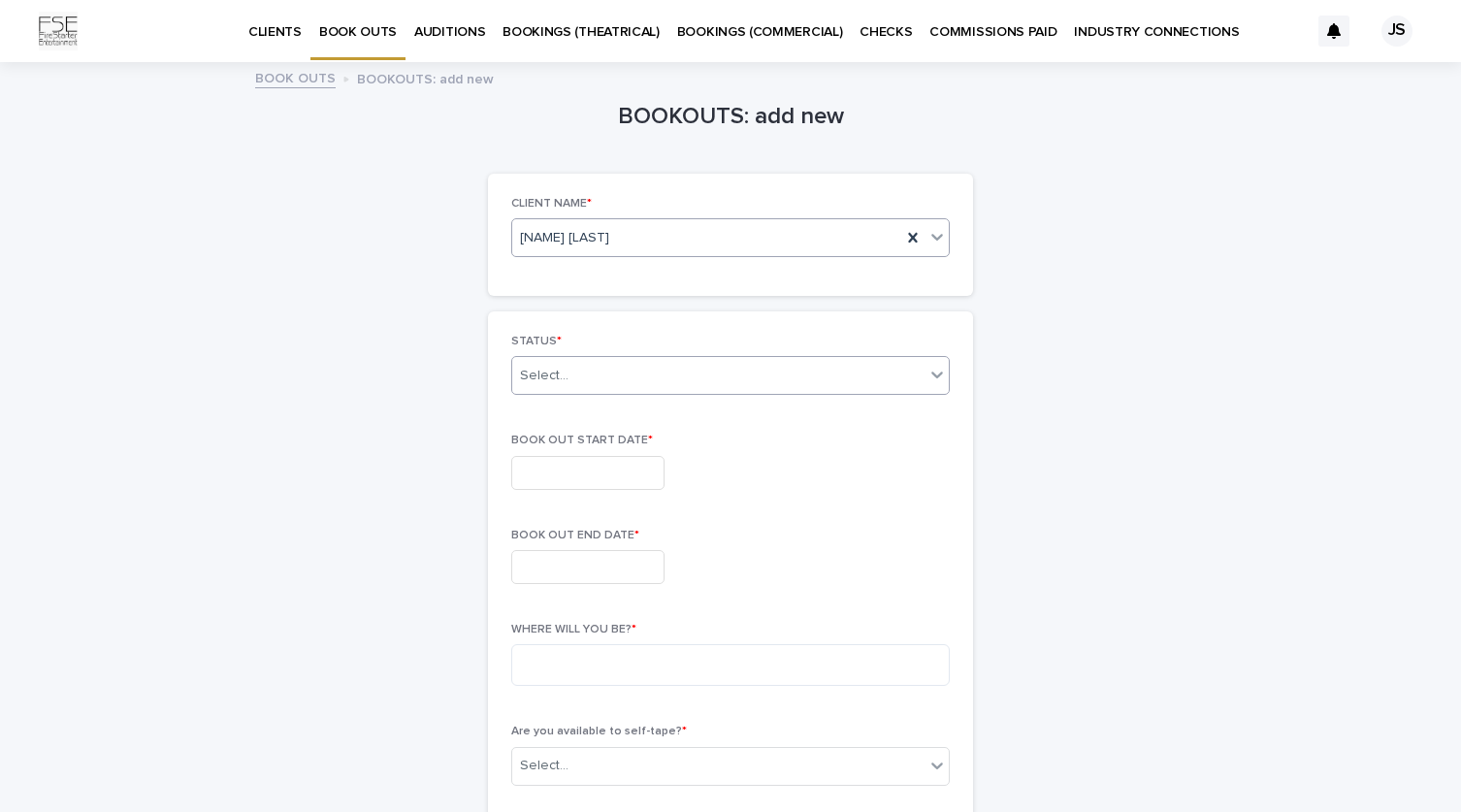click on "Select..." at bounding box center (718, 375) 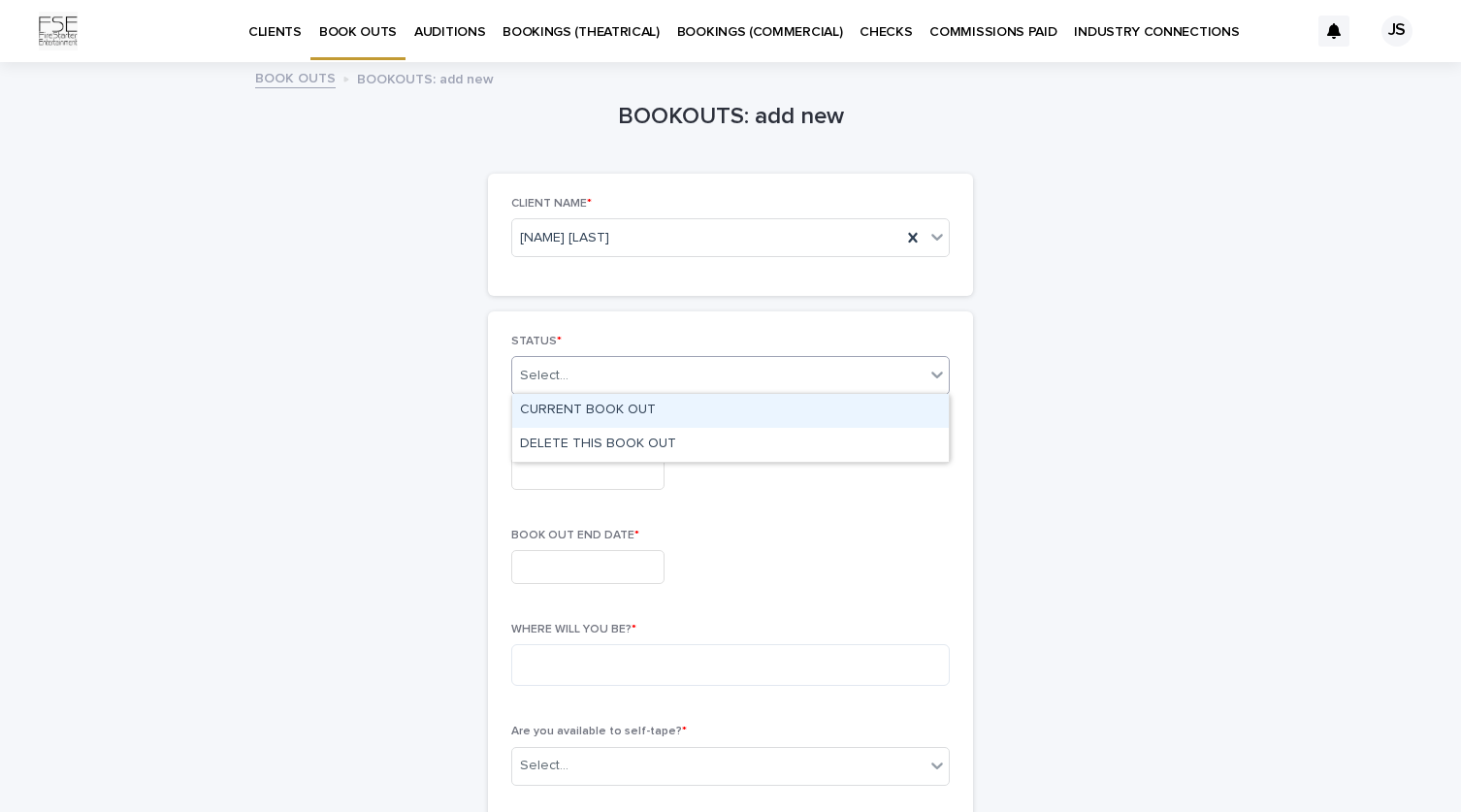 click on "CURRENT BOOK OUT" at bounding box center (730, 410) 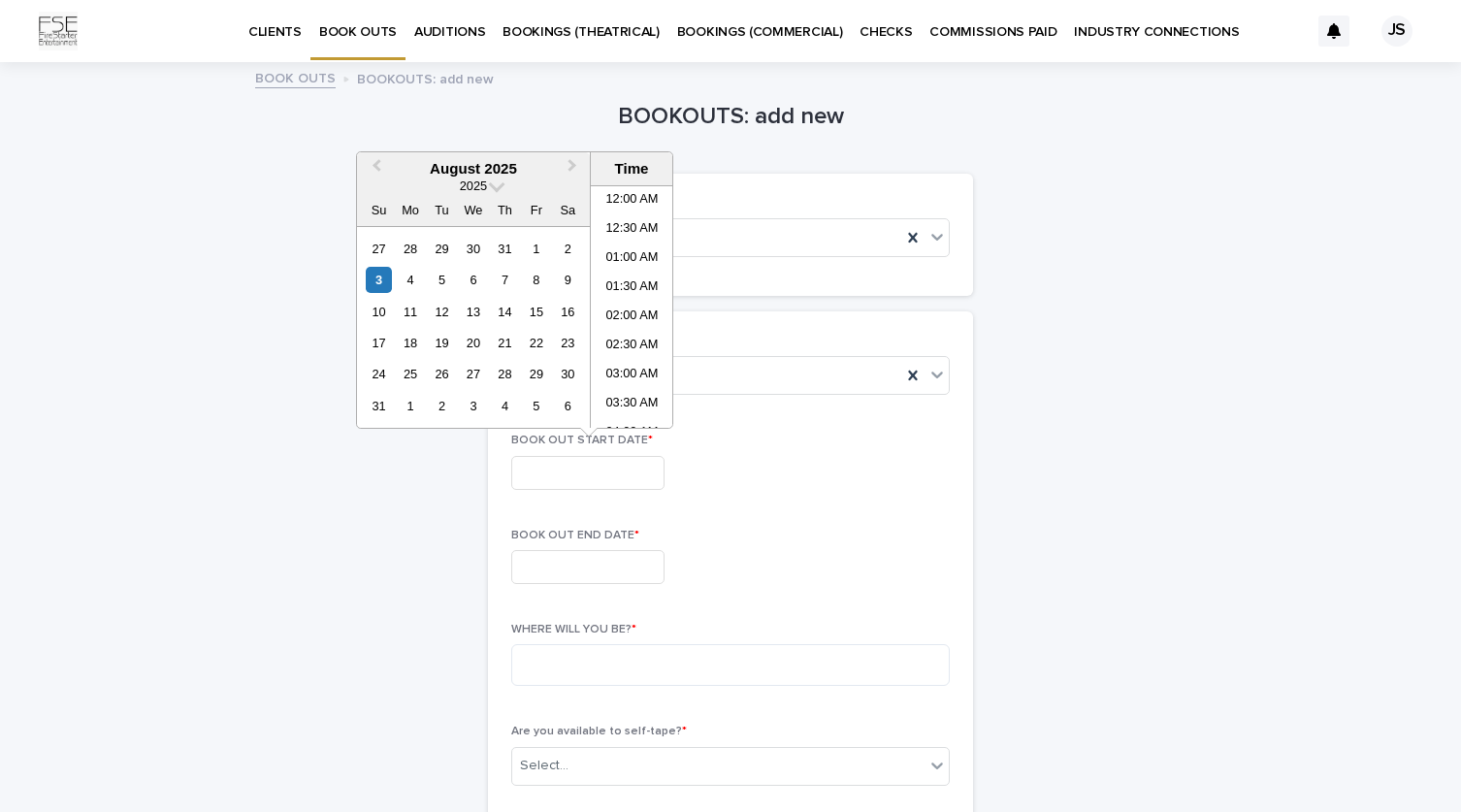 click at bounding box center (588, 472) 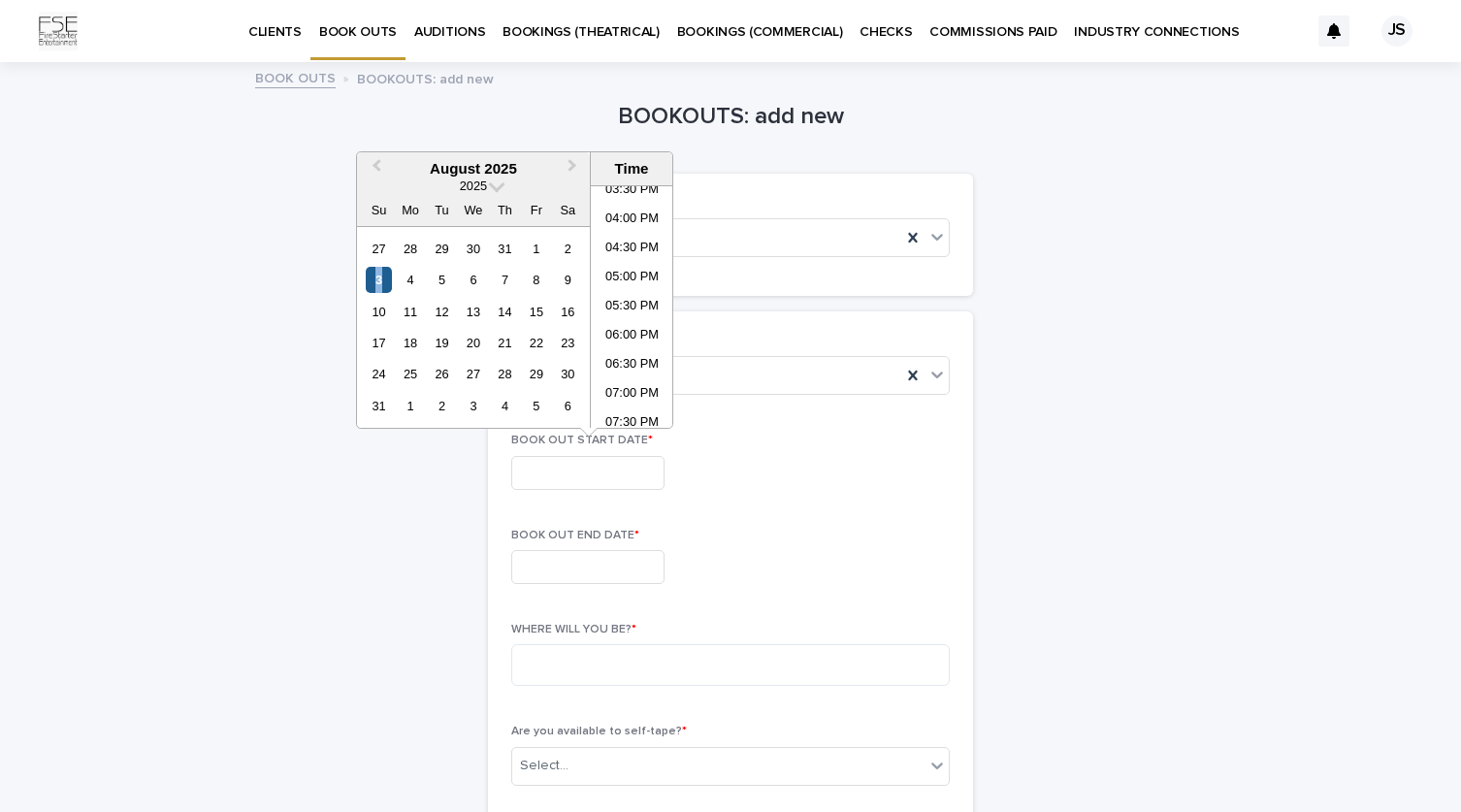 drag, startPoint x: 404, startPoint y: 285, endPoint x: 373, endPoint y: 282, distance: 31.144823 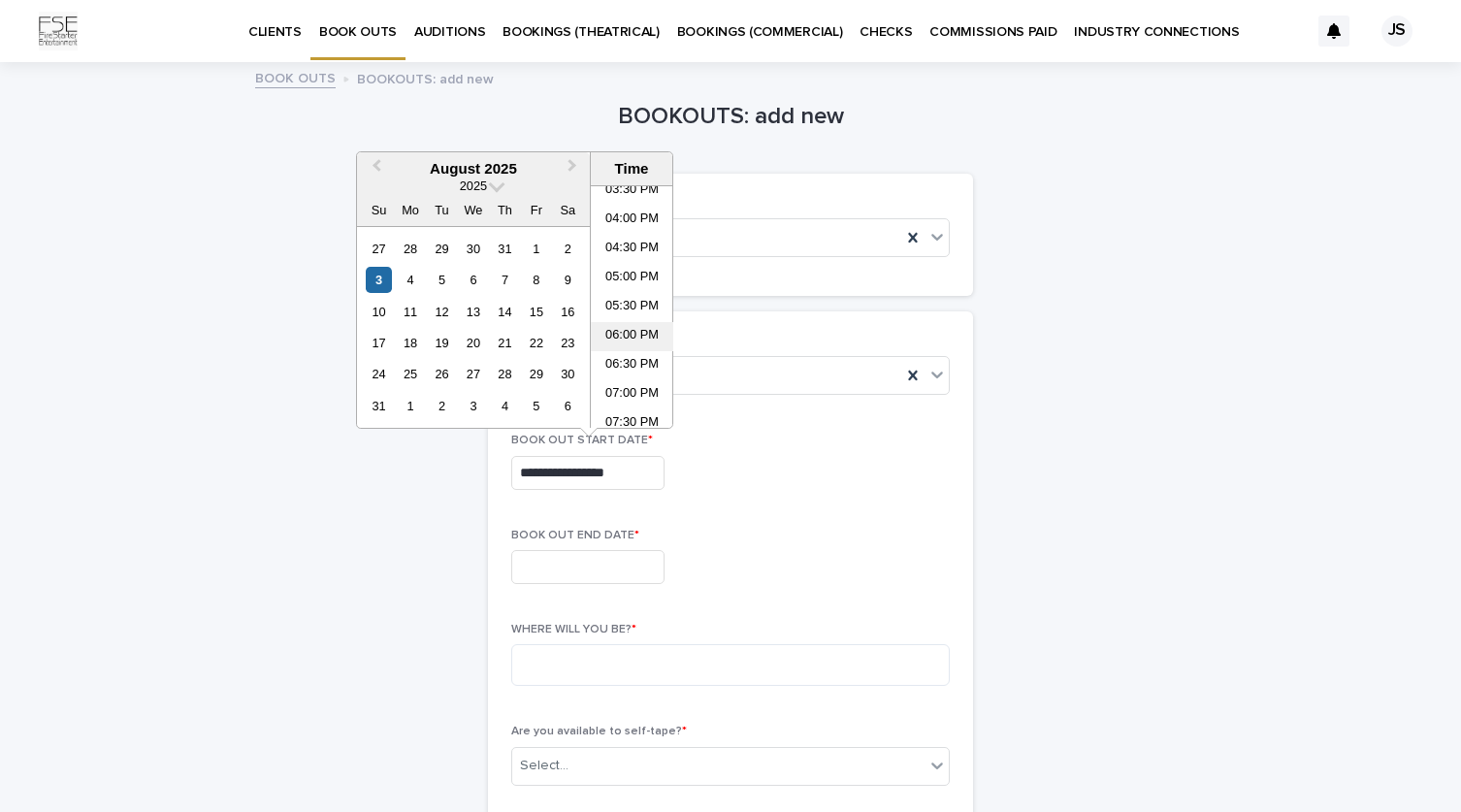 click on "06:00 PM" at bounding box center (632, 337) 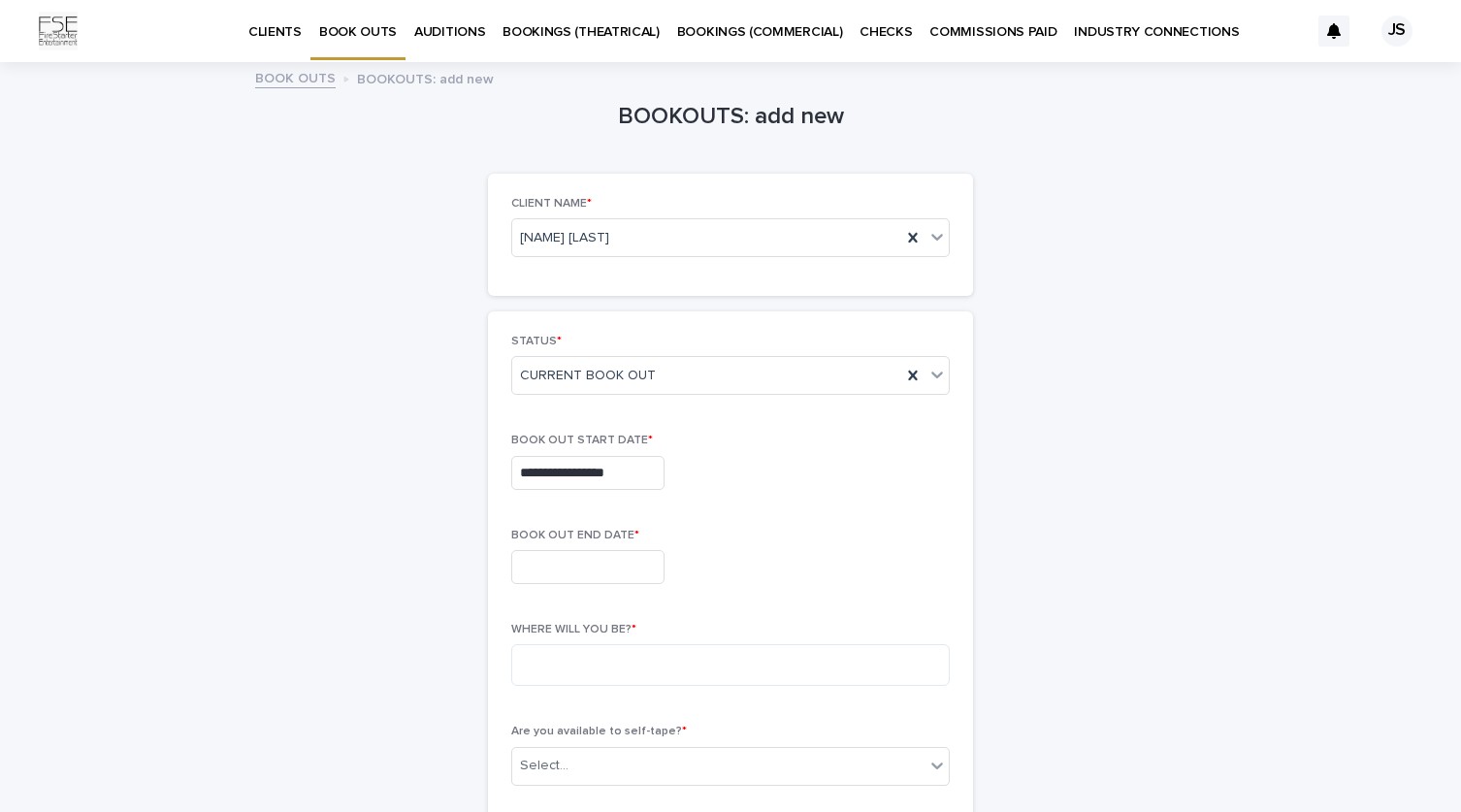 type on "**********" 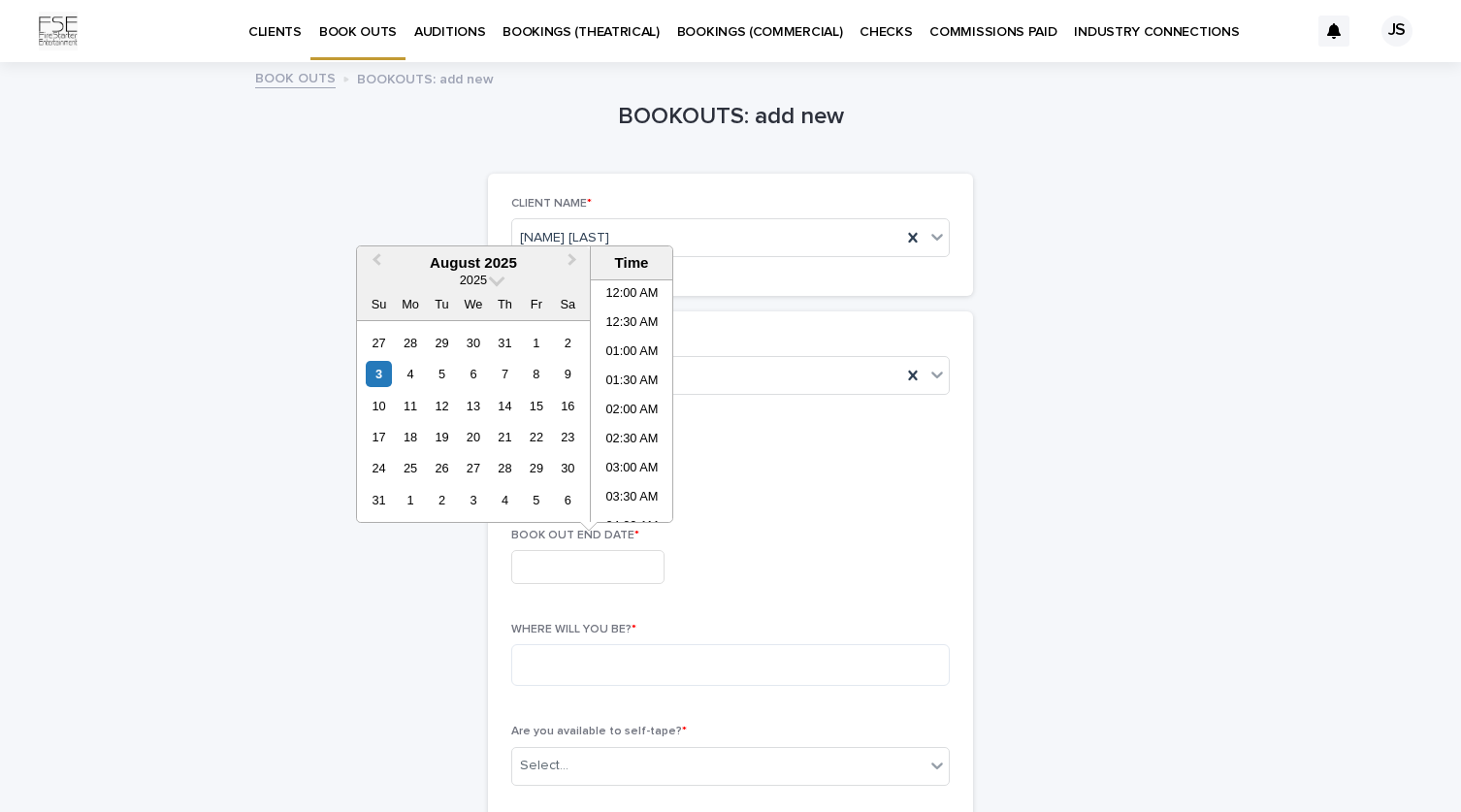 click at bounding box center [588, 567] 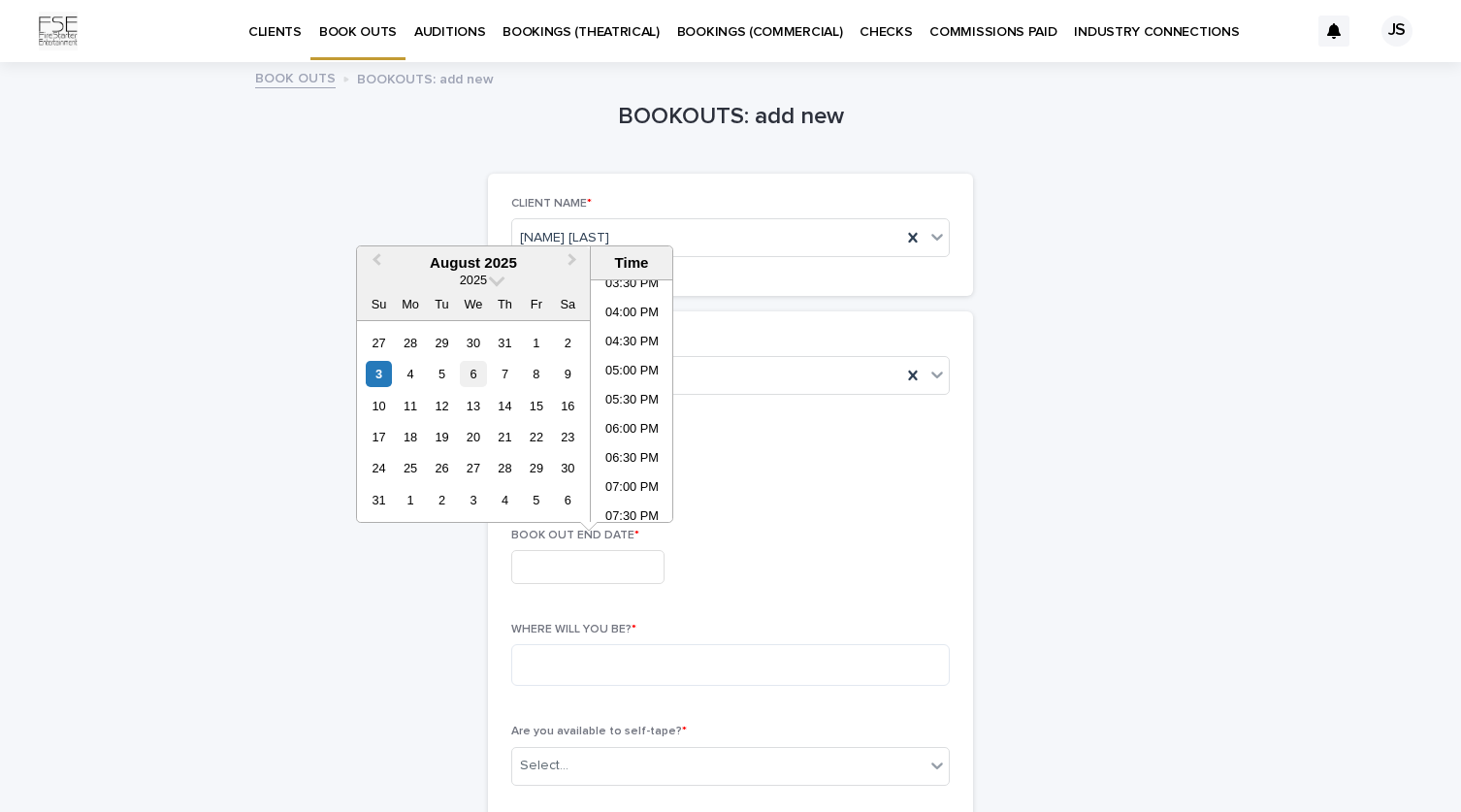 click on "6" at bounding box center (472, 374) 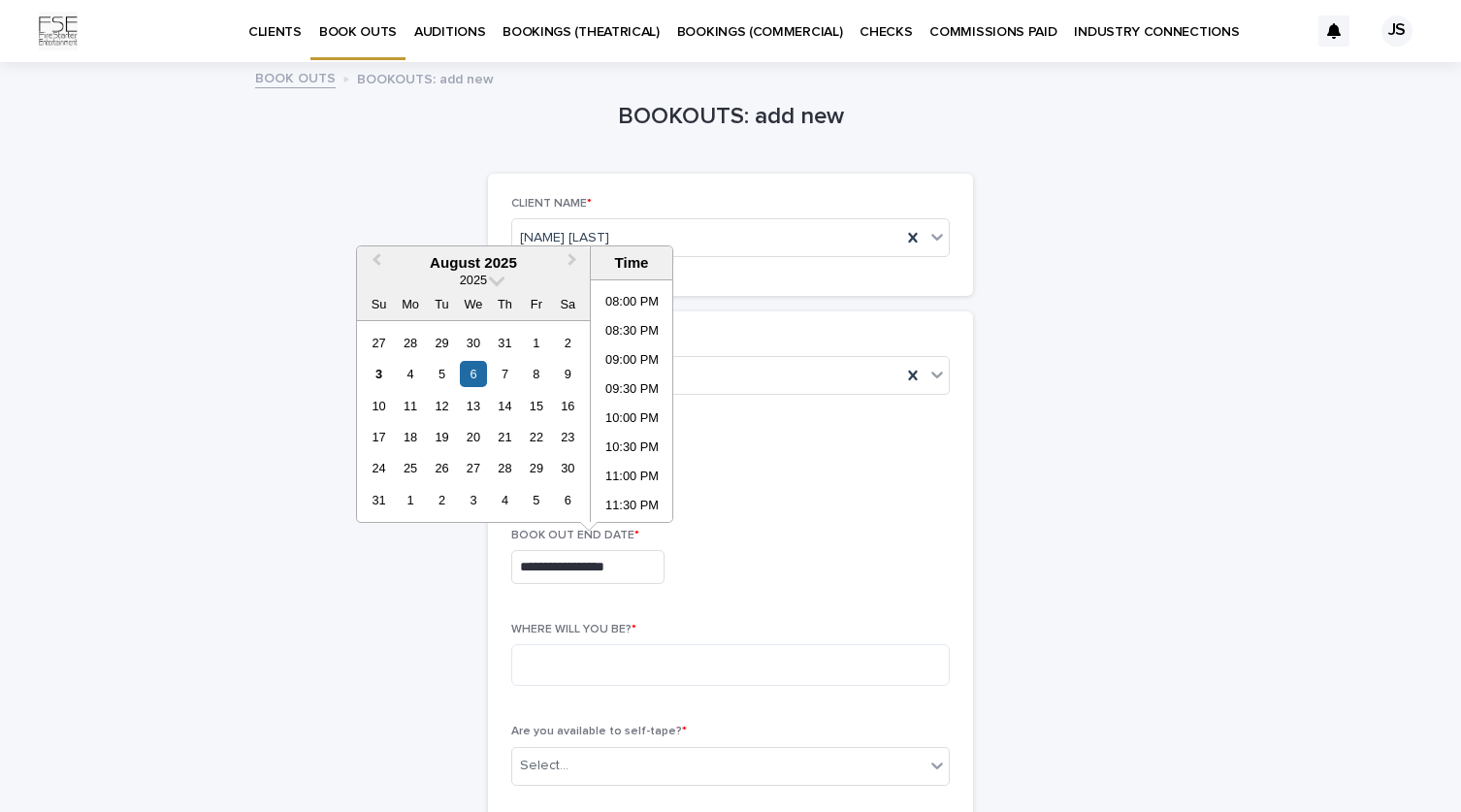 scroll, scrollTop: 1155, scrollLeft: 0, axis: vertical 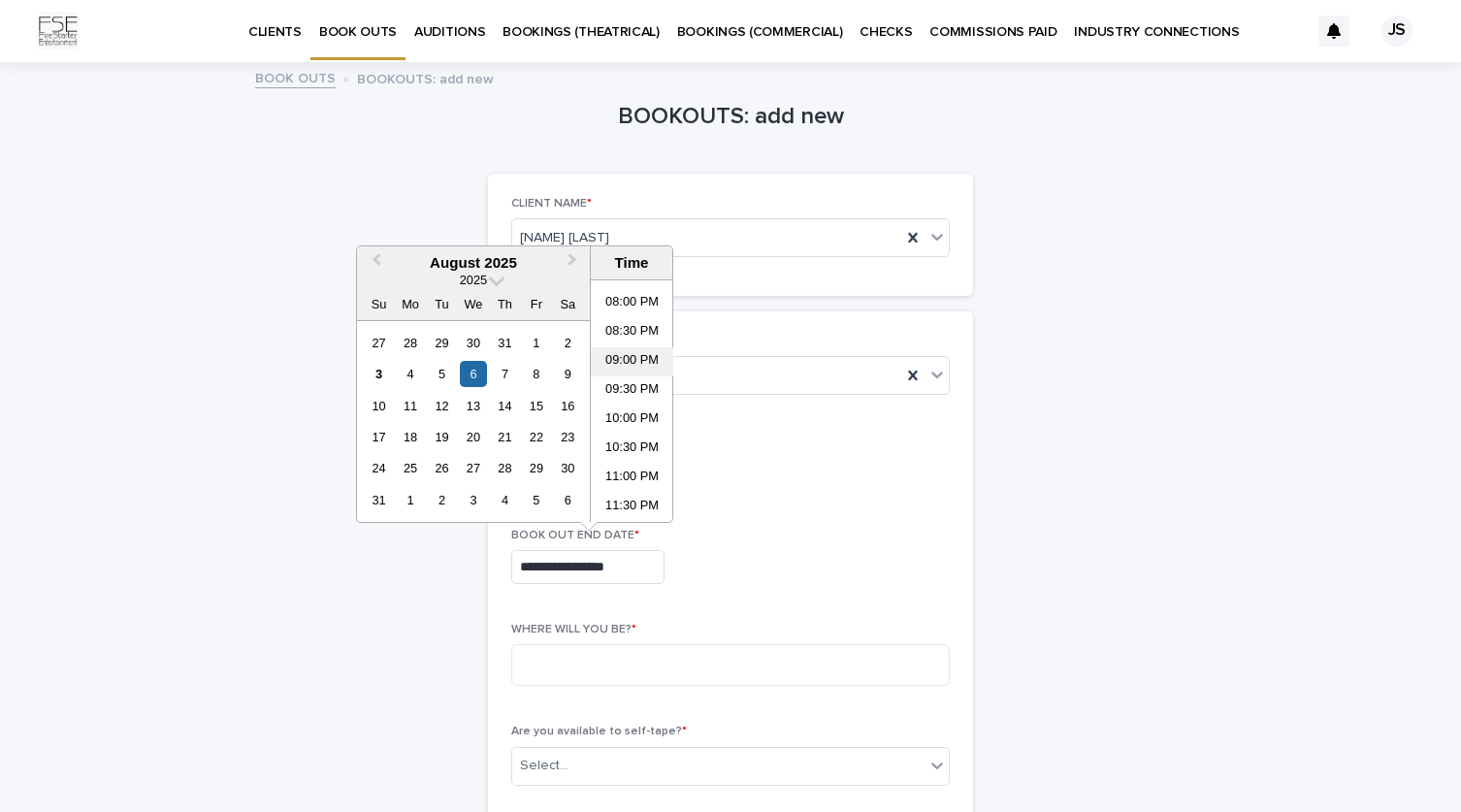 click on "09:00 PM" at bounding box center [632, 362] 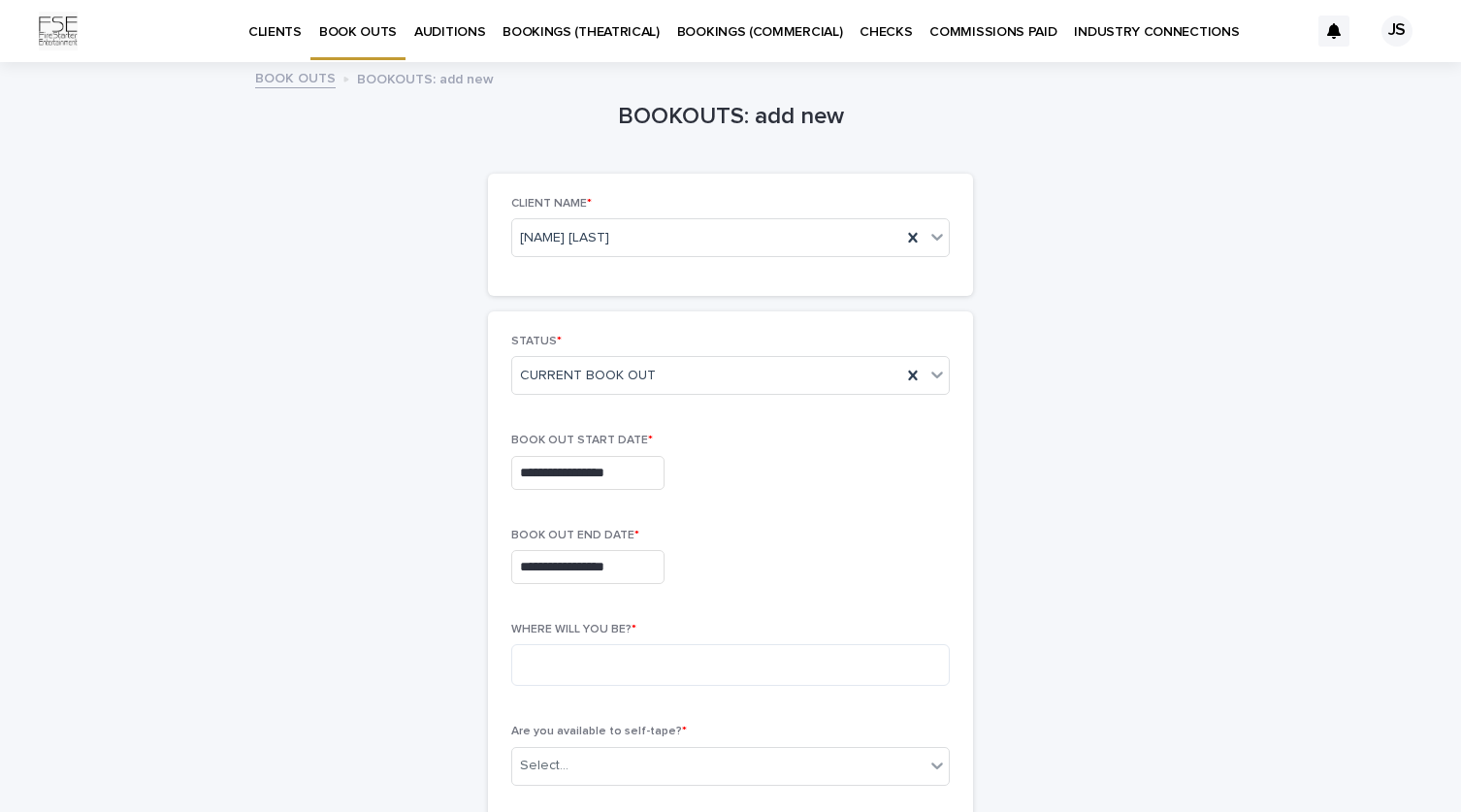 type on "**********" 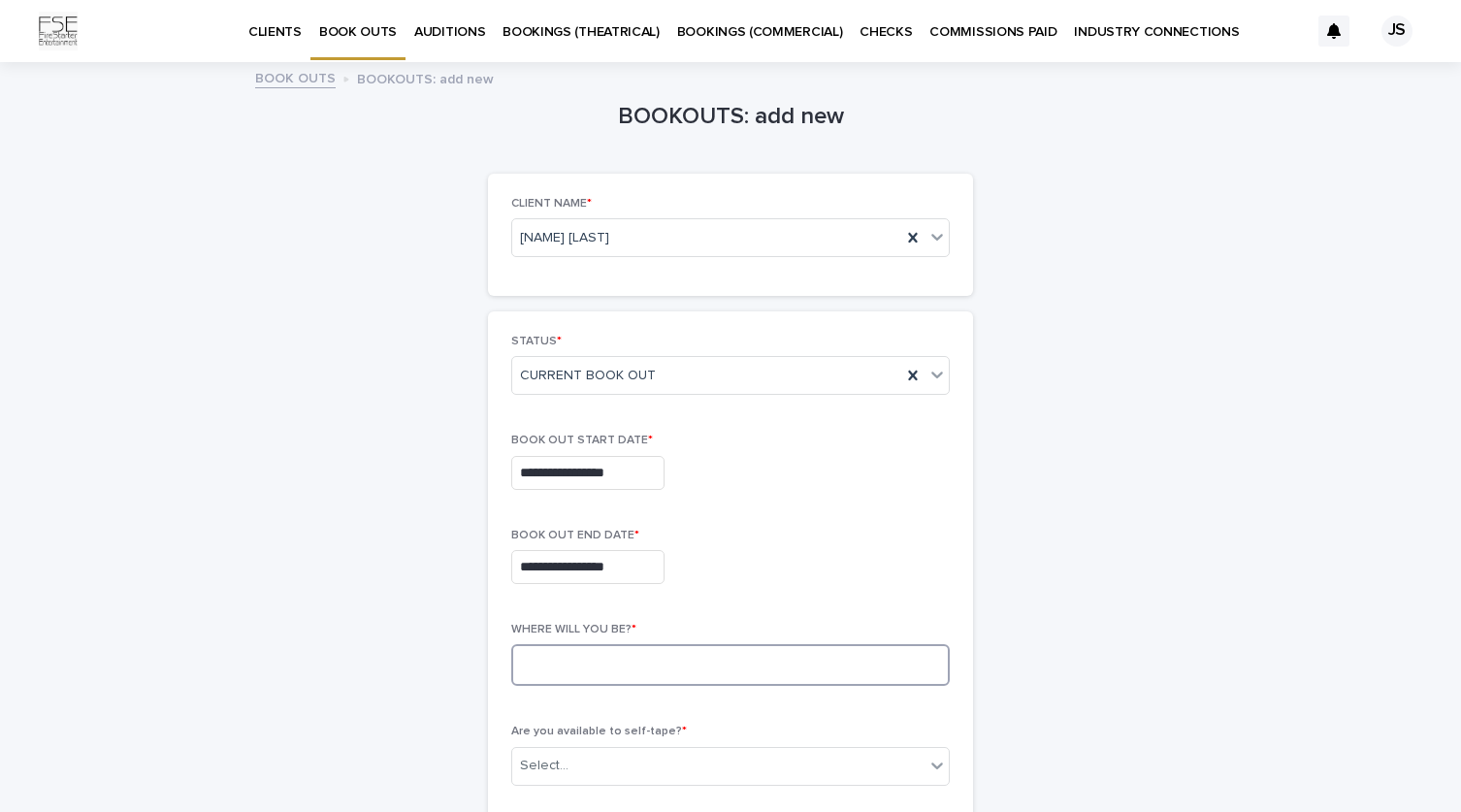click at bounding box center [730, 665] 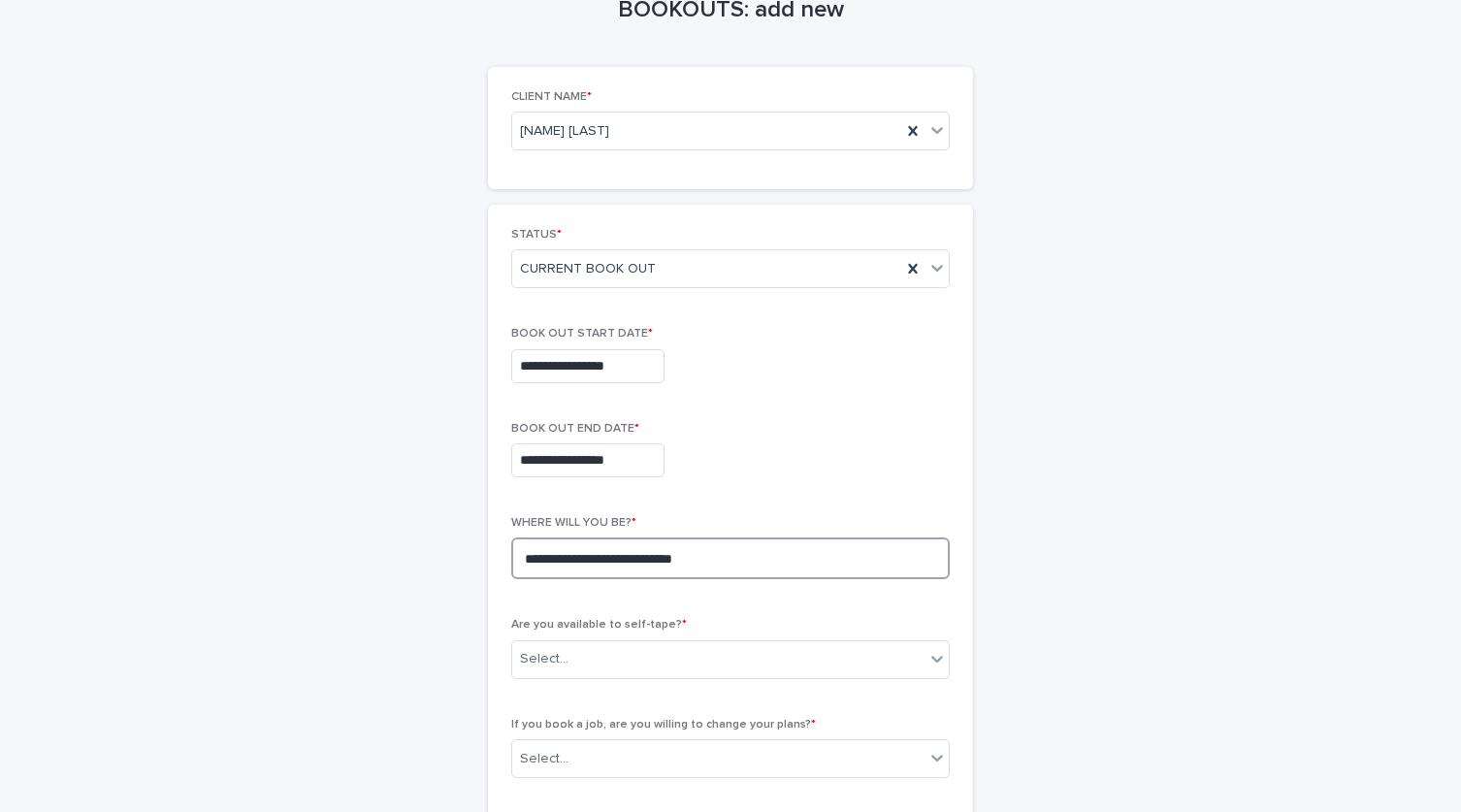 scroll, scrollTop: 179, scrollLeft: 0, axis: vertical 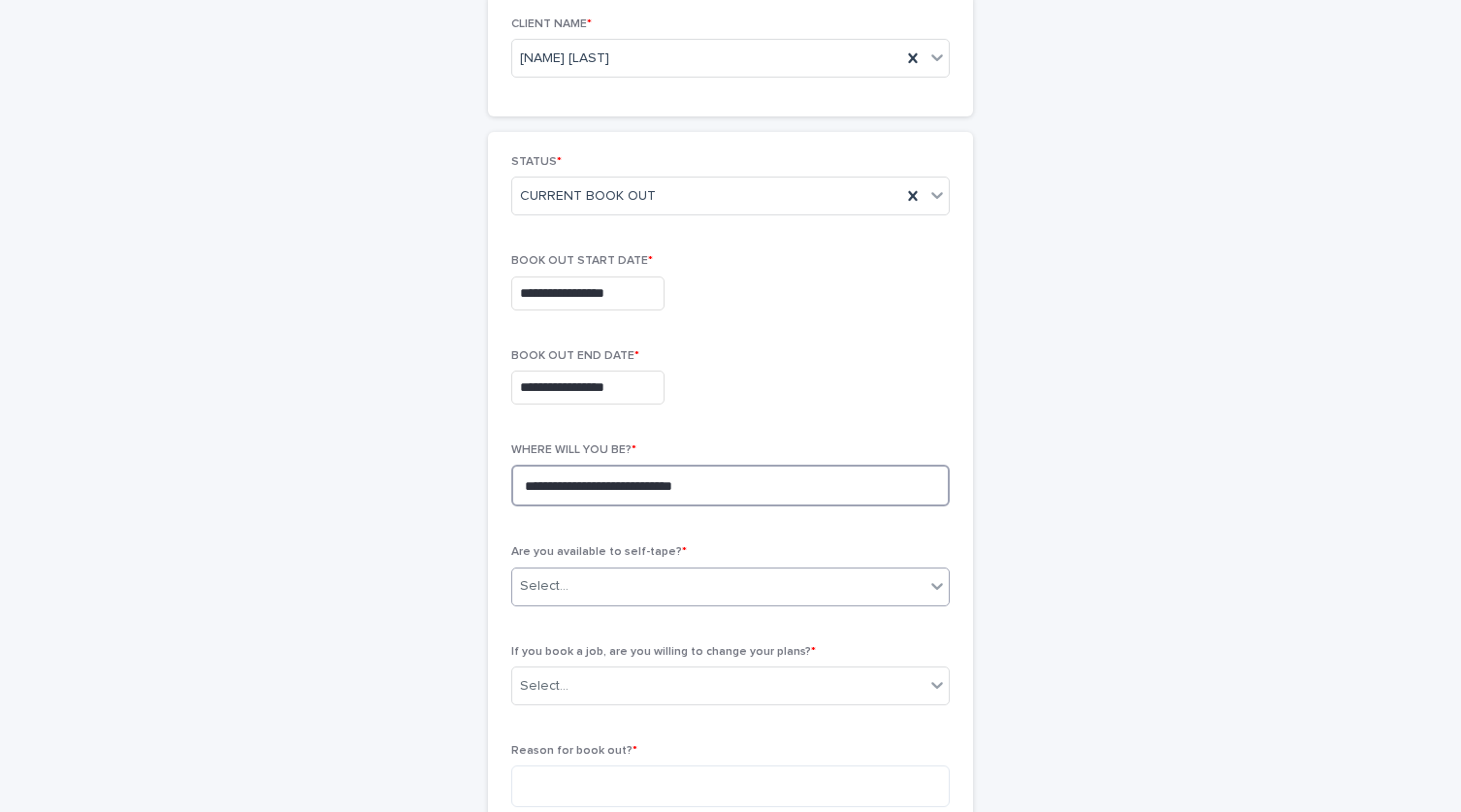 type on "**********" 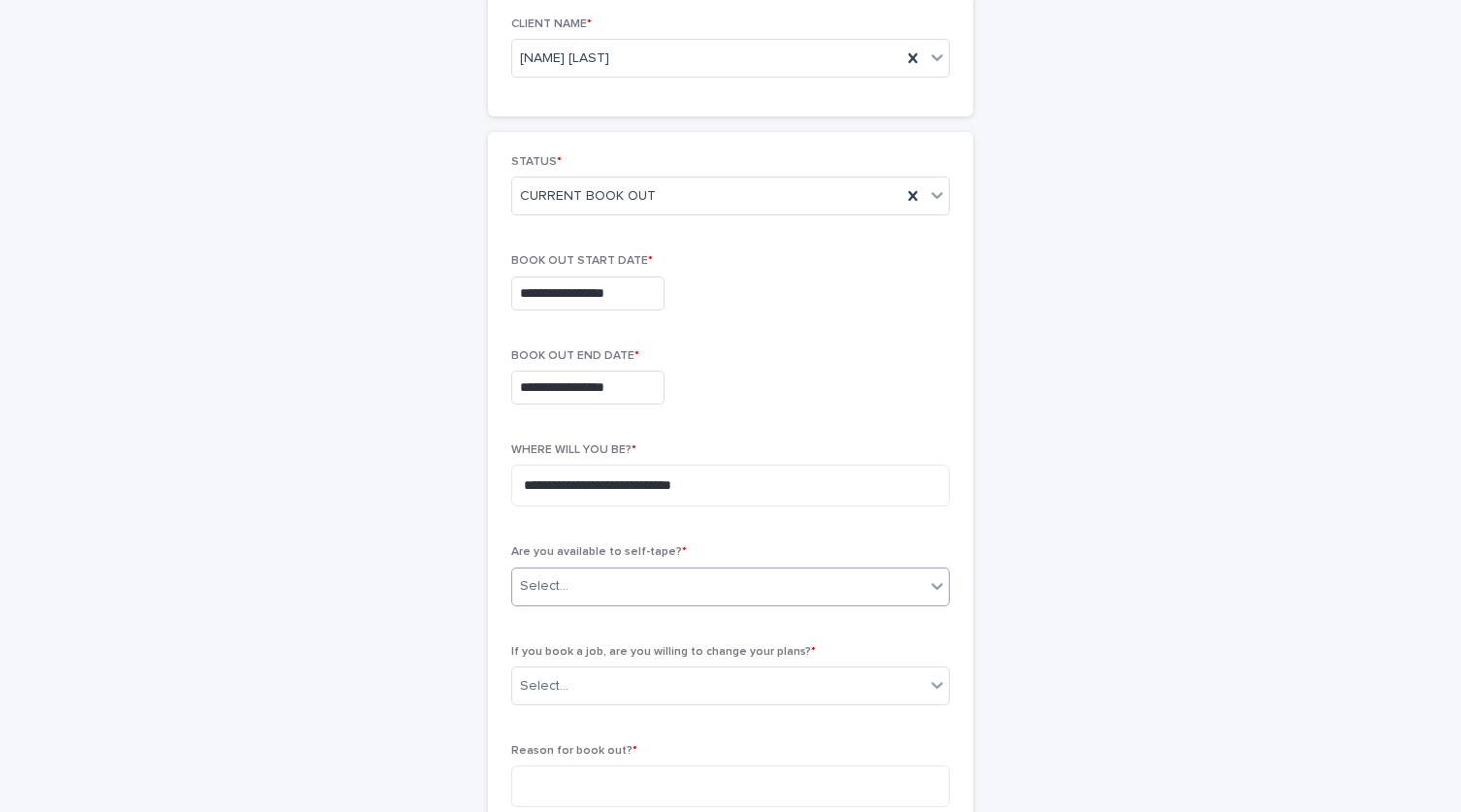 click on "Select..." at bounding box center (718, 586) 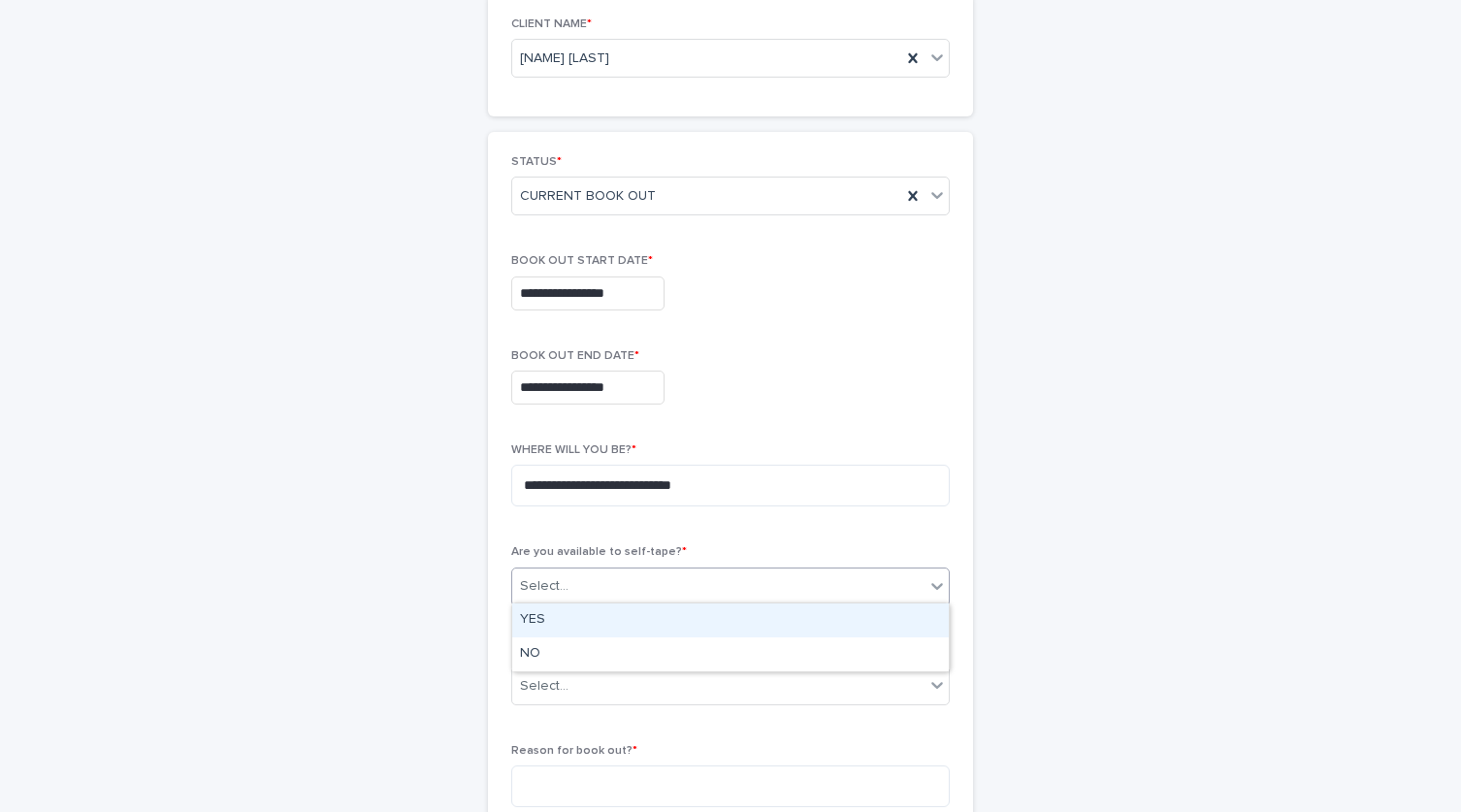 click on "YES" at bounding box center [730, 620] 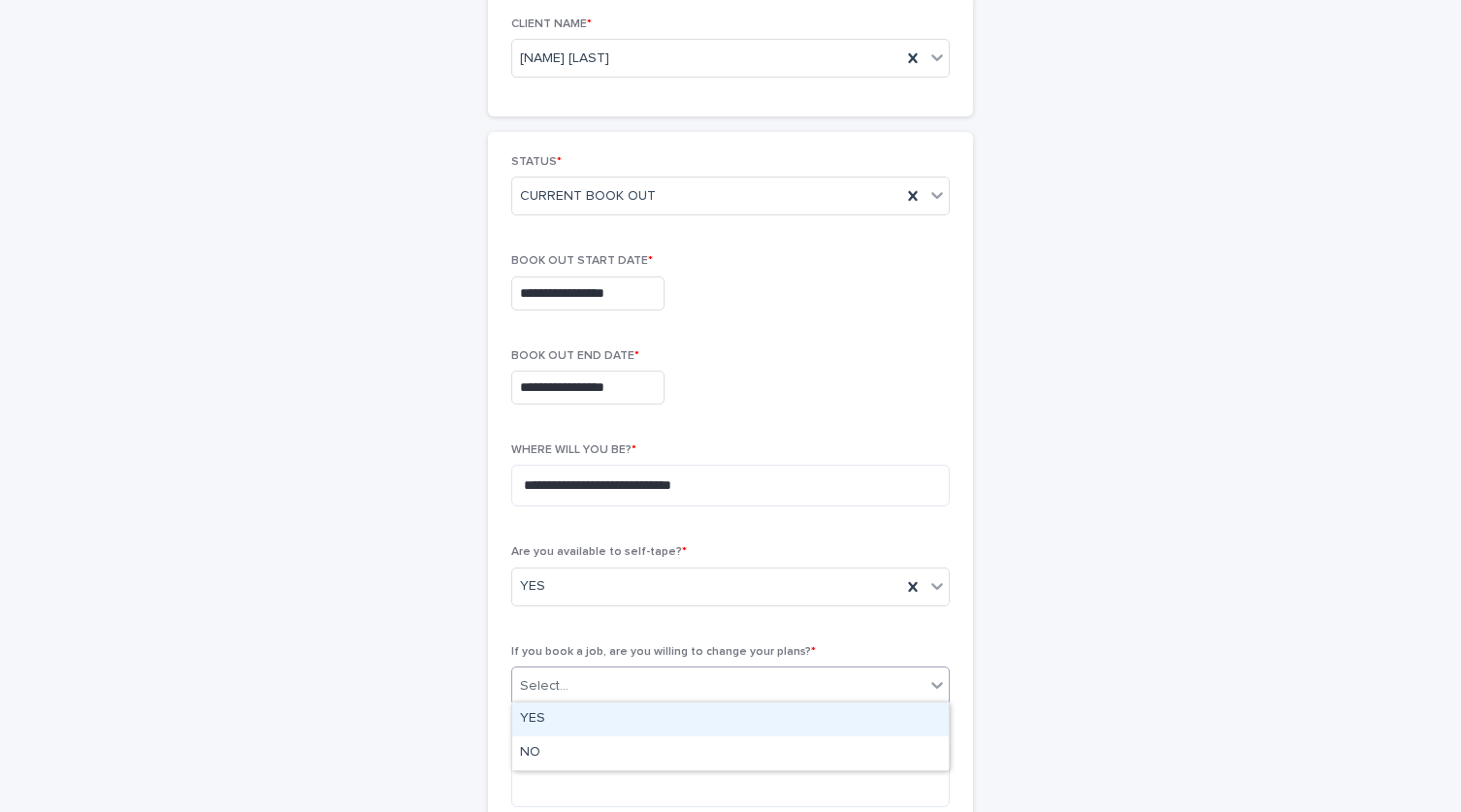 click on "Select..." at bounding box center [718, 686] 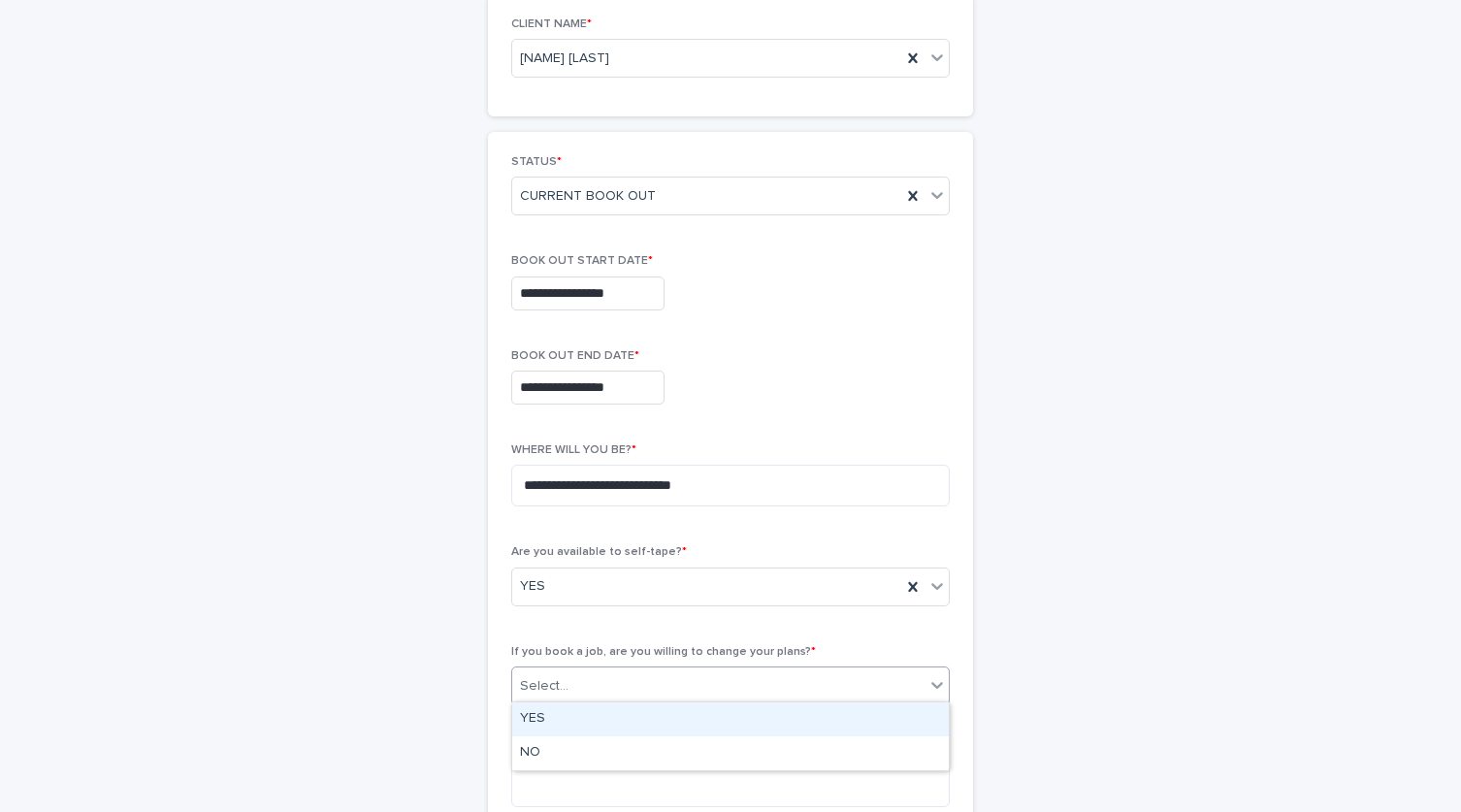 click on "YES" at bounding box center (730, 719) 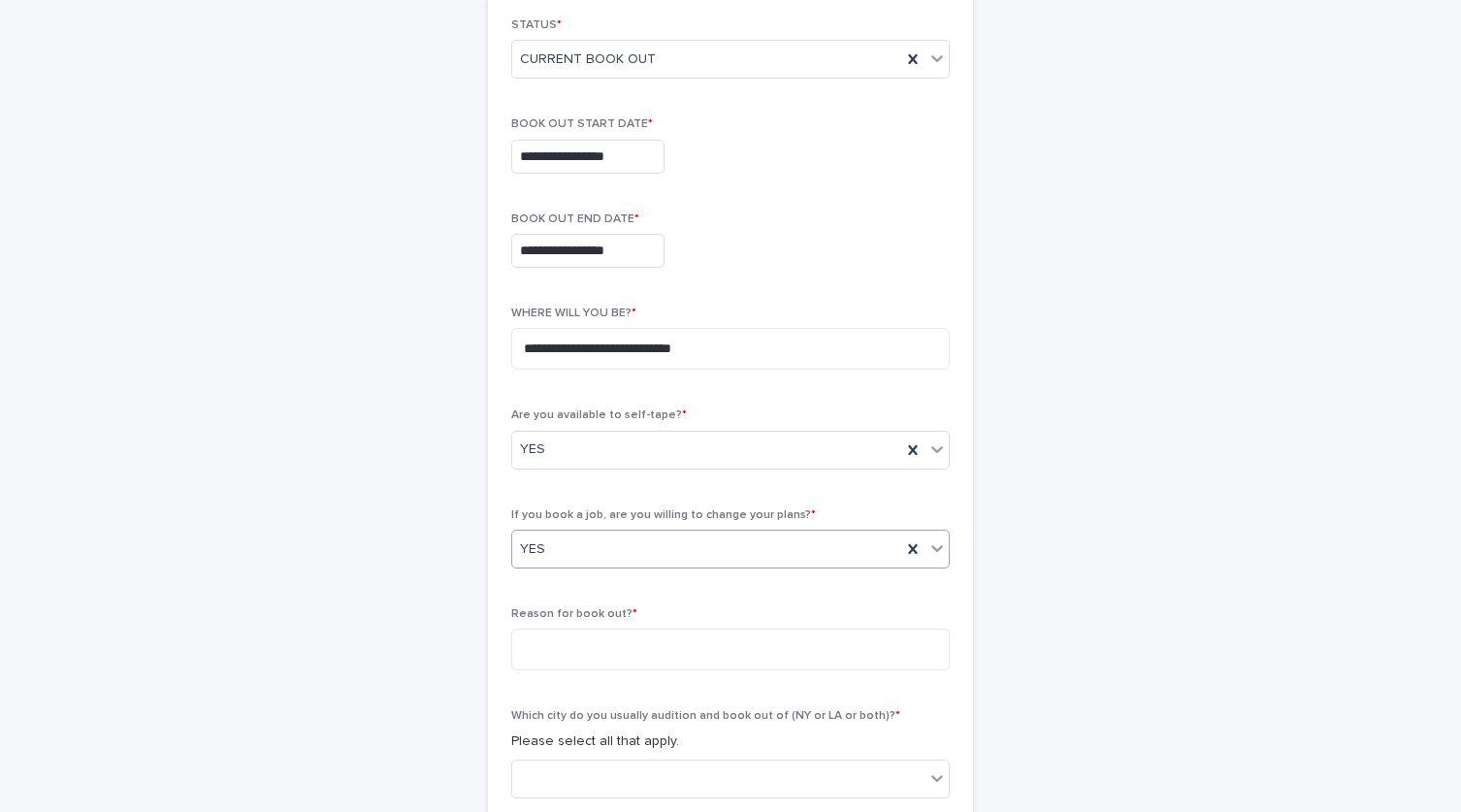 scroll, scrollTop: 340, scrollLeft: 0, axis: vertical 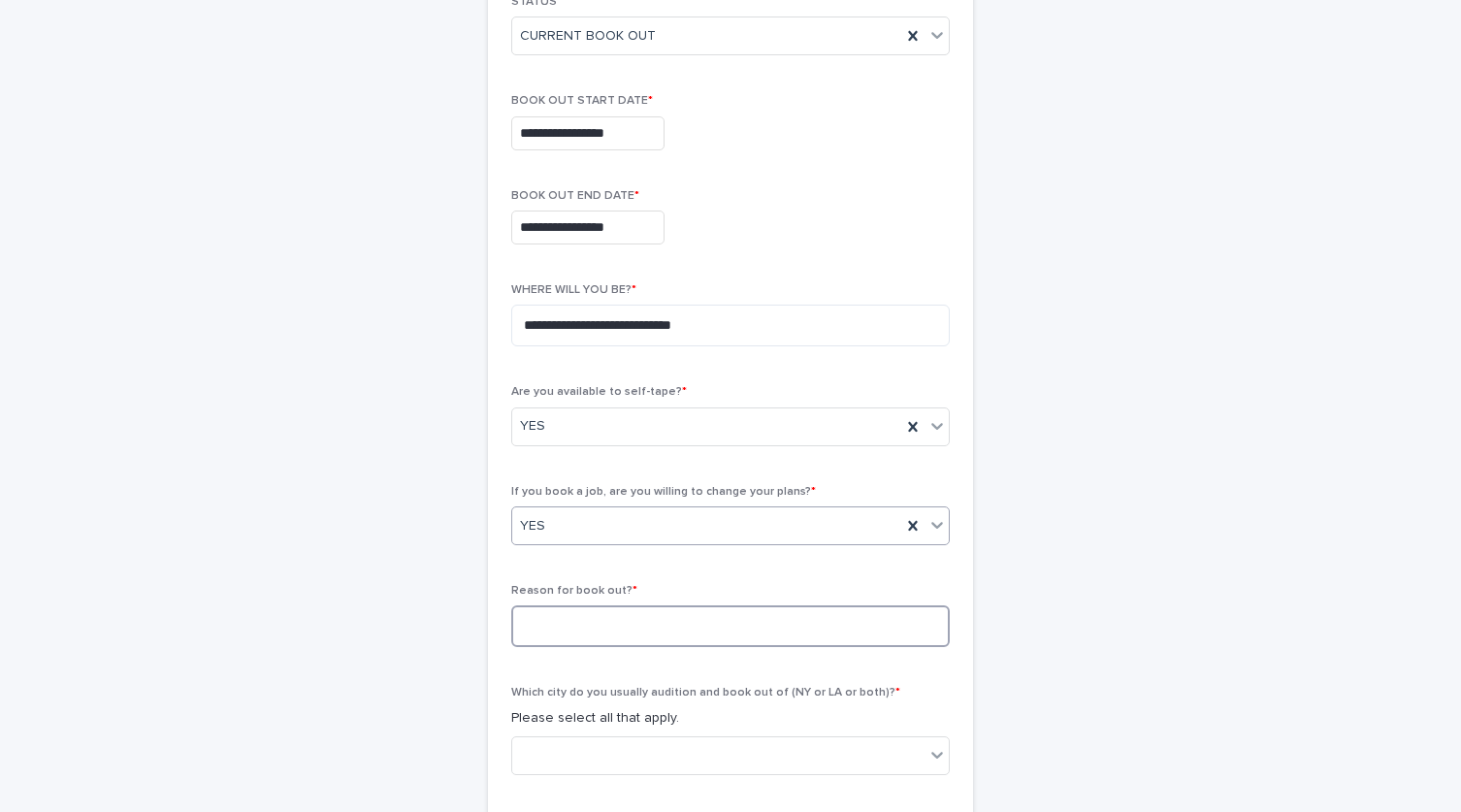 click at bounding box center (730, 626) 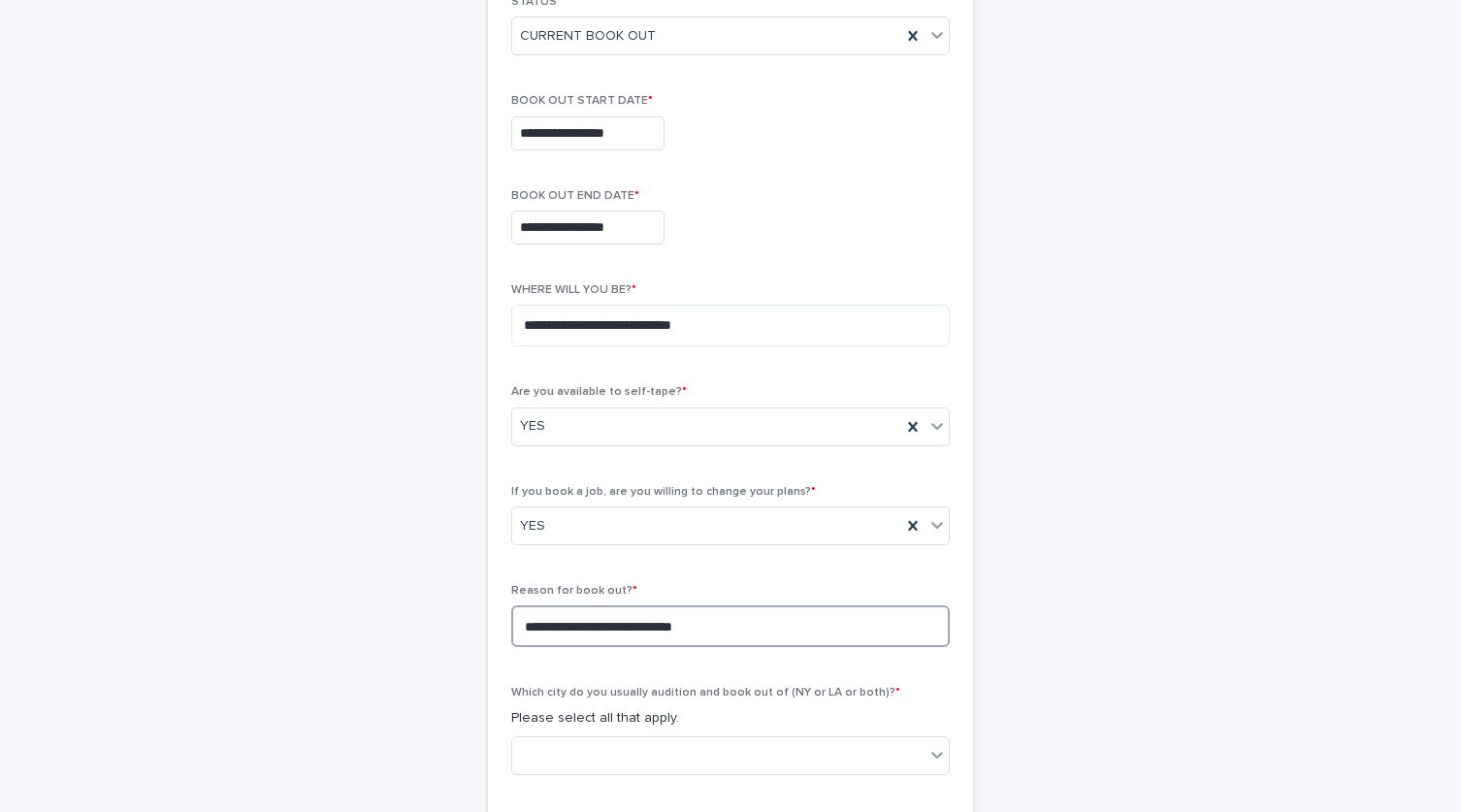 type on "**********" 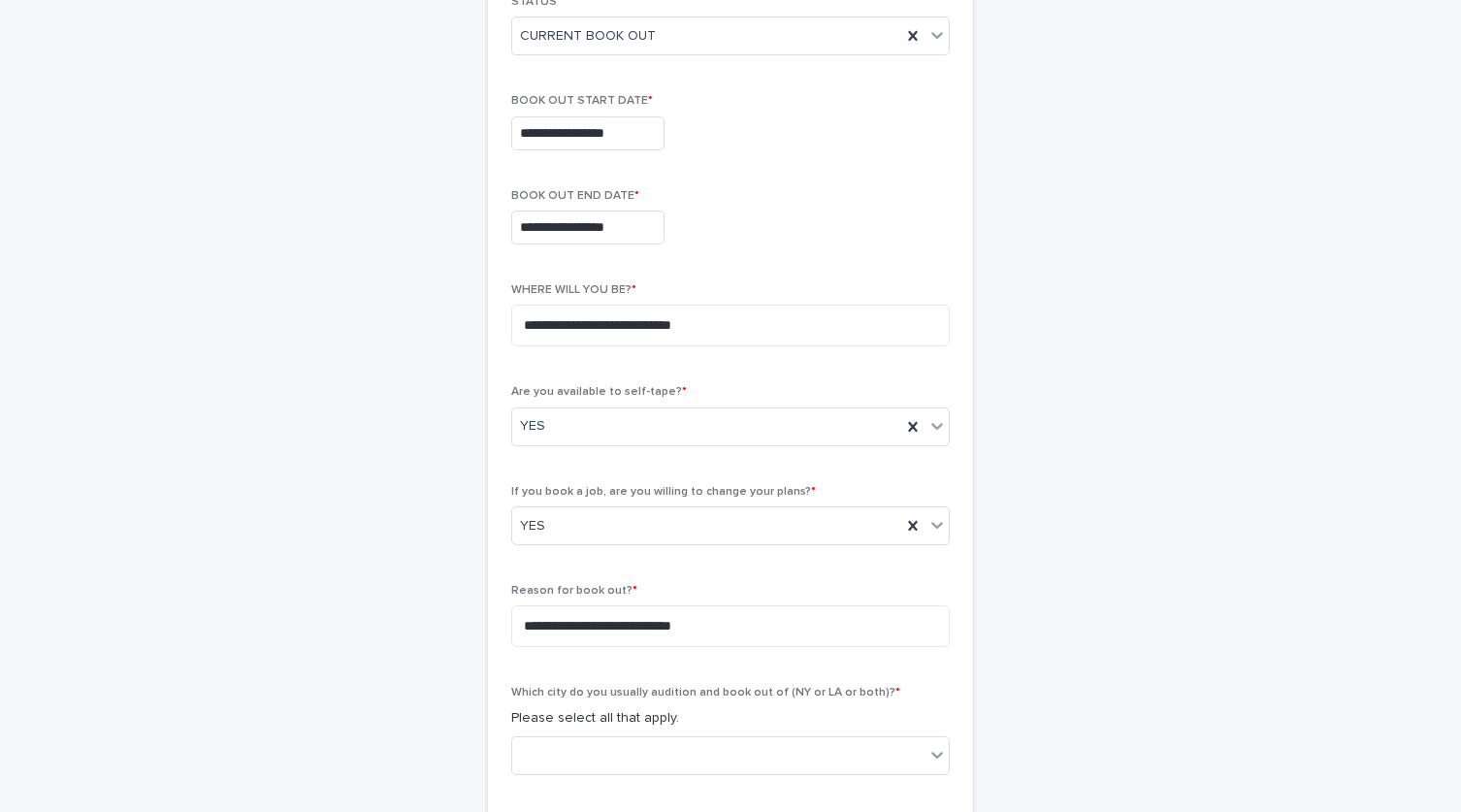 click on "**********" at bounding box center [730, 521] 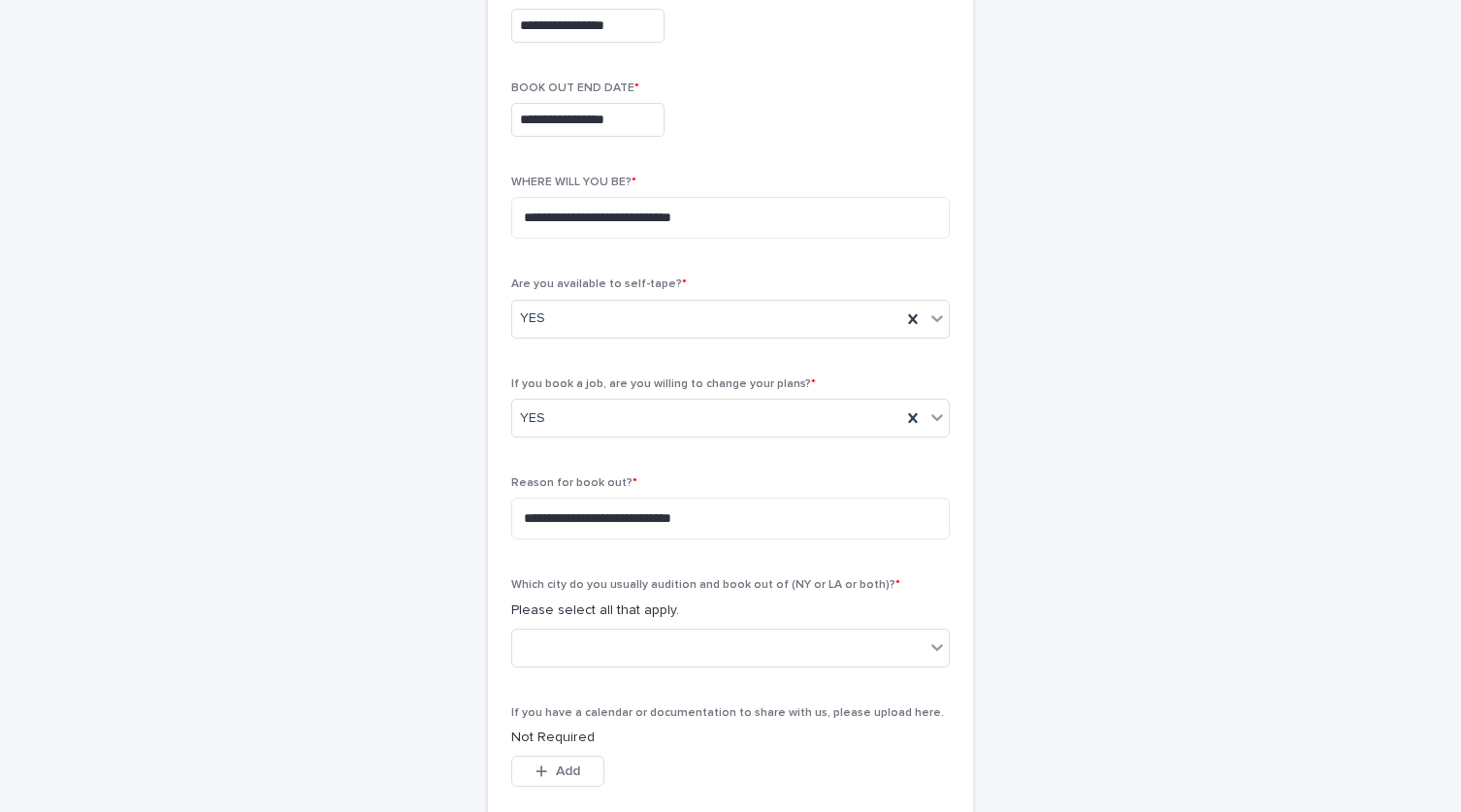 scroll, scrollTop: 498, scrollLeft: 0, axis: vertical 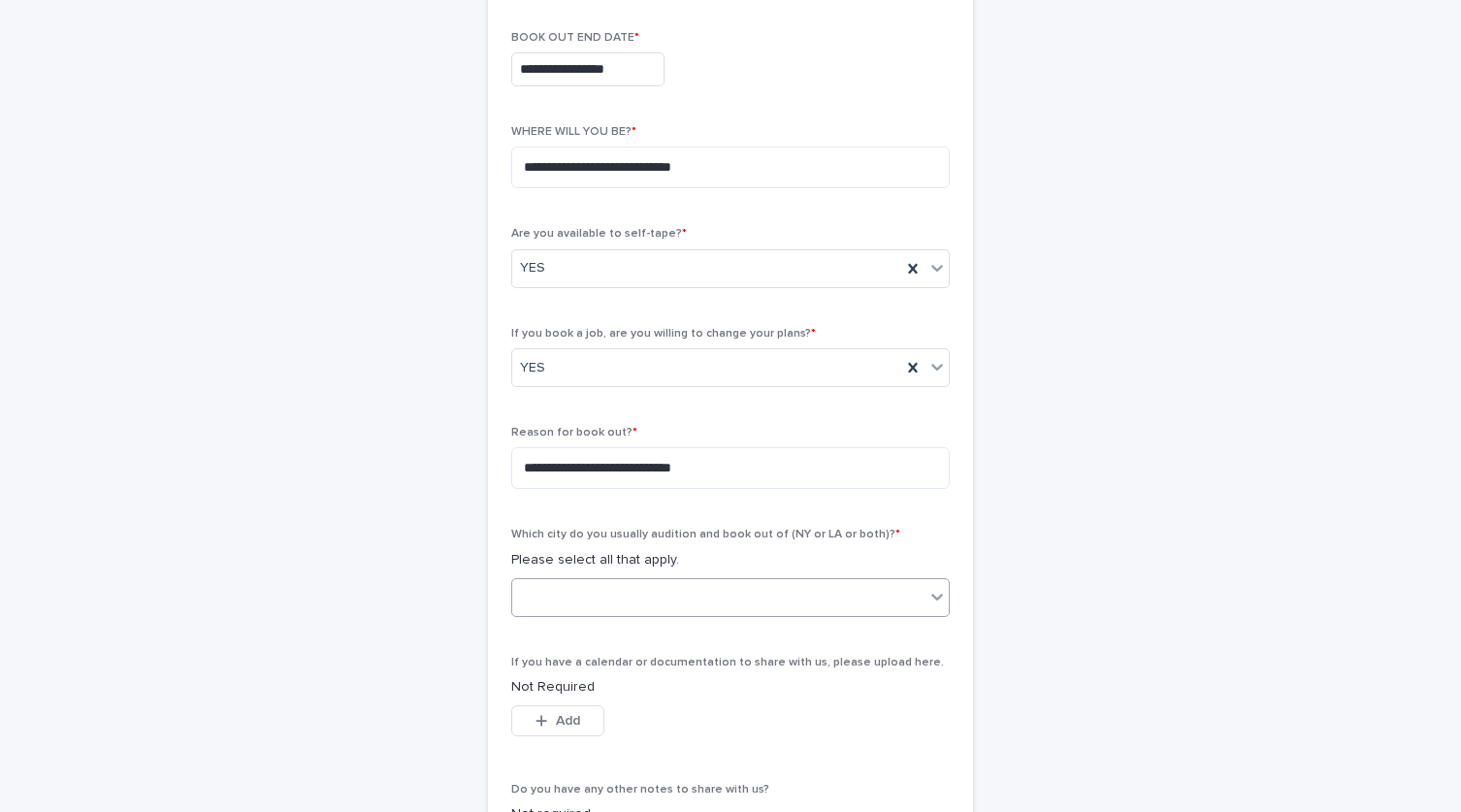 click at bounding box center (718, 597) 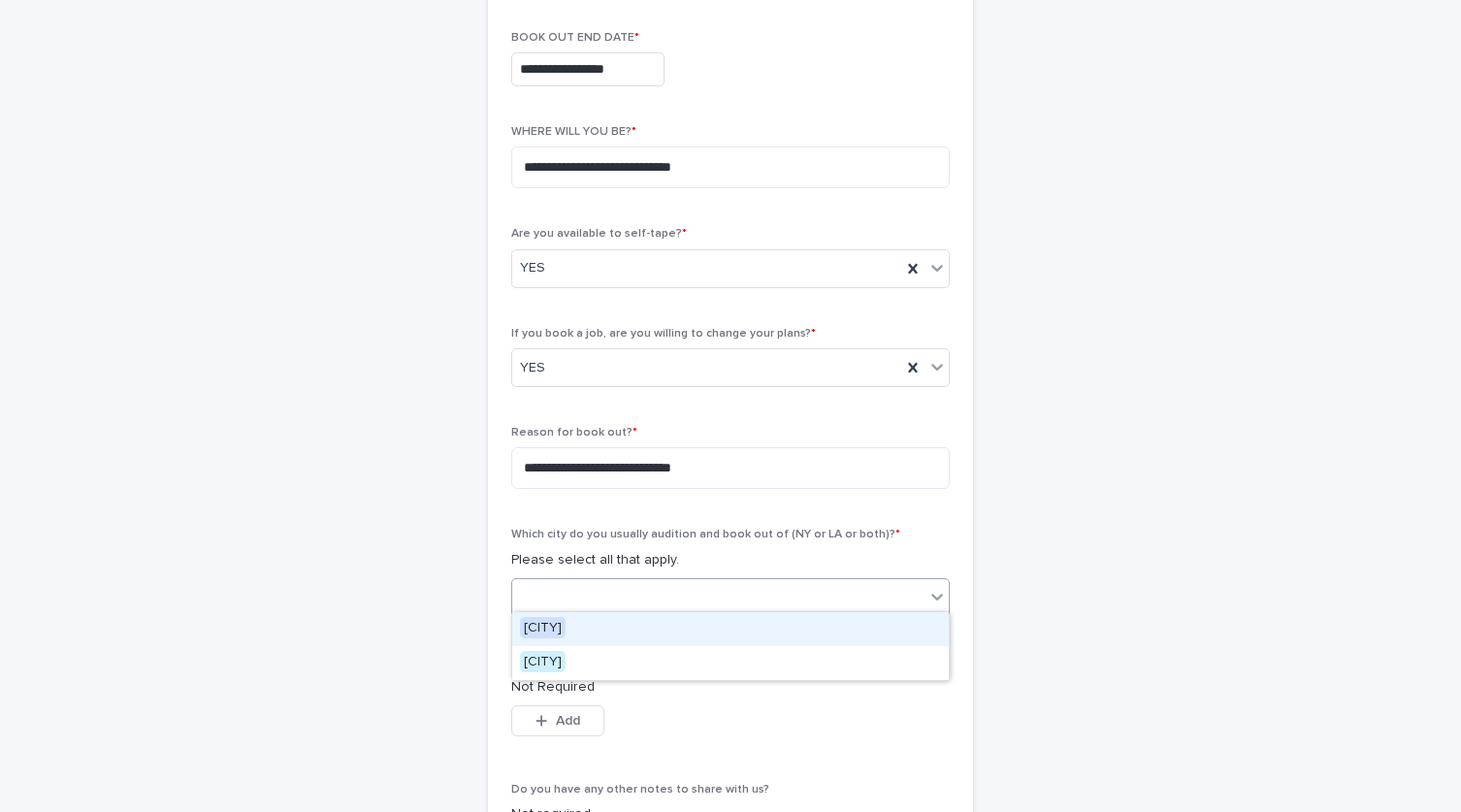 click on "[CITY]" at bounding box center [542, 628] 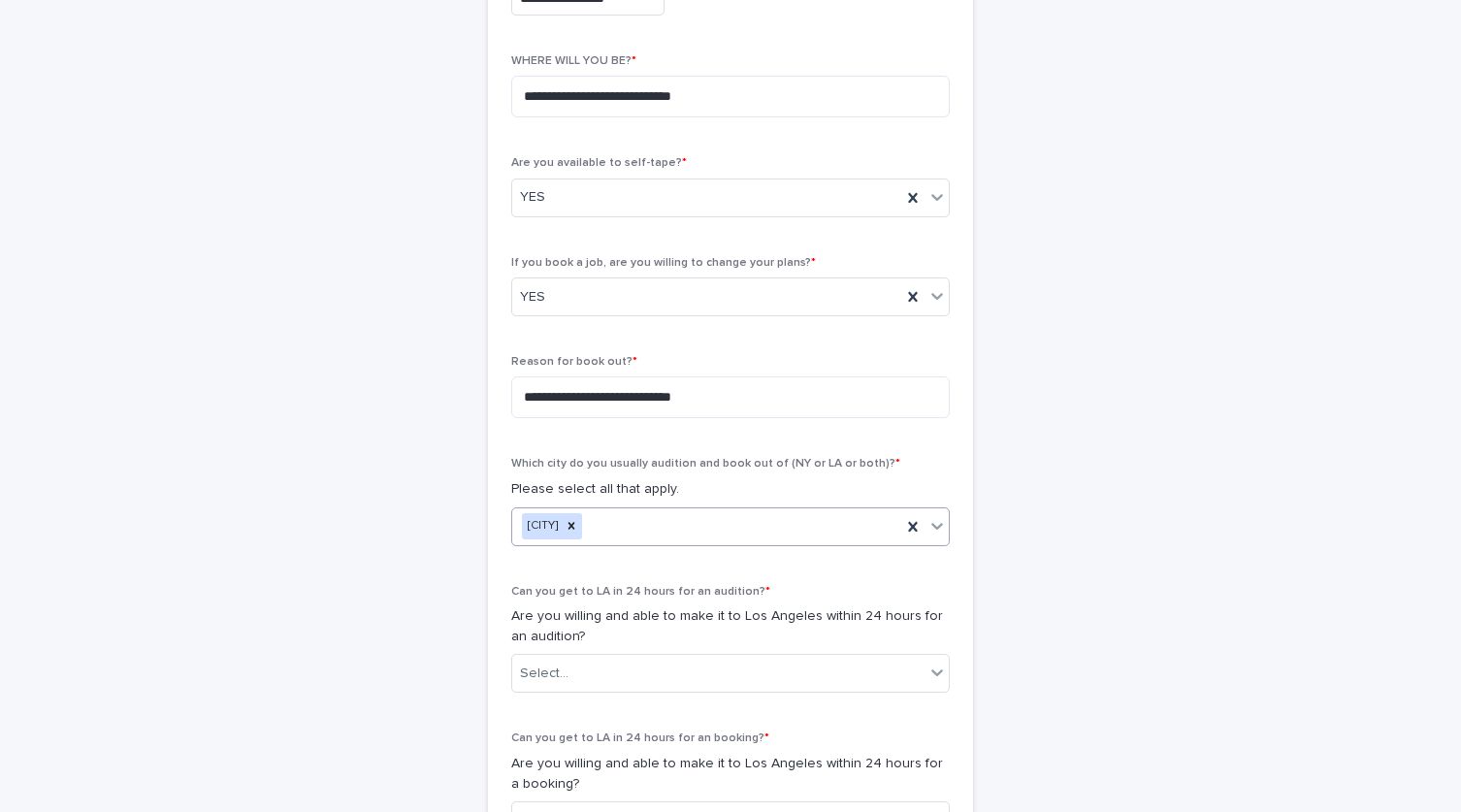 scroll, scrollTop: 570, scrollLeft: 0, axis: vertical 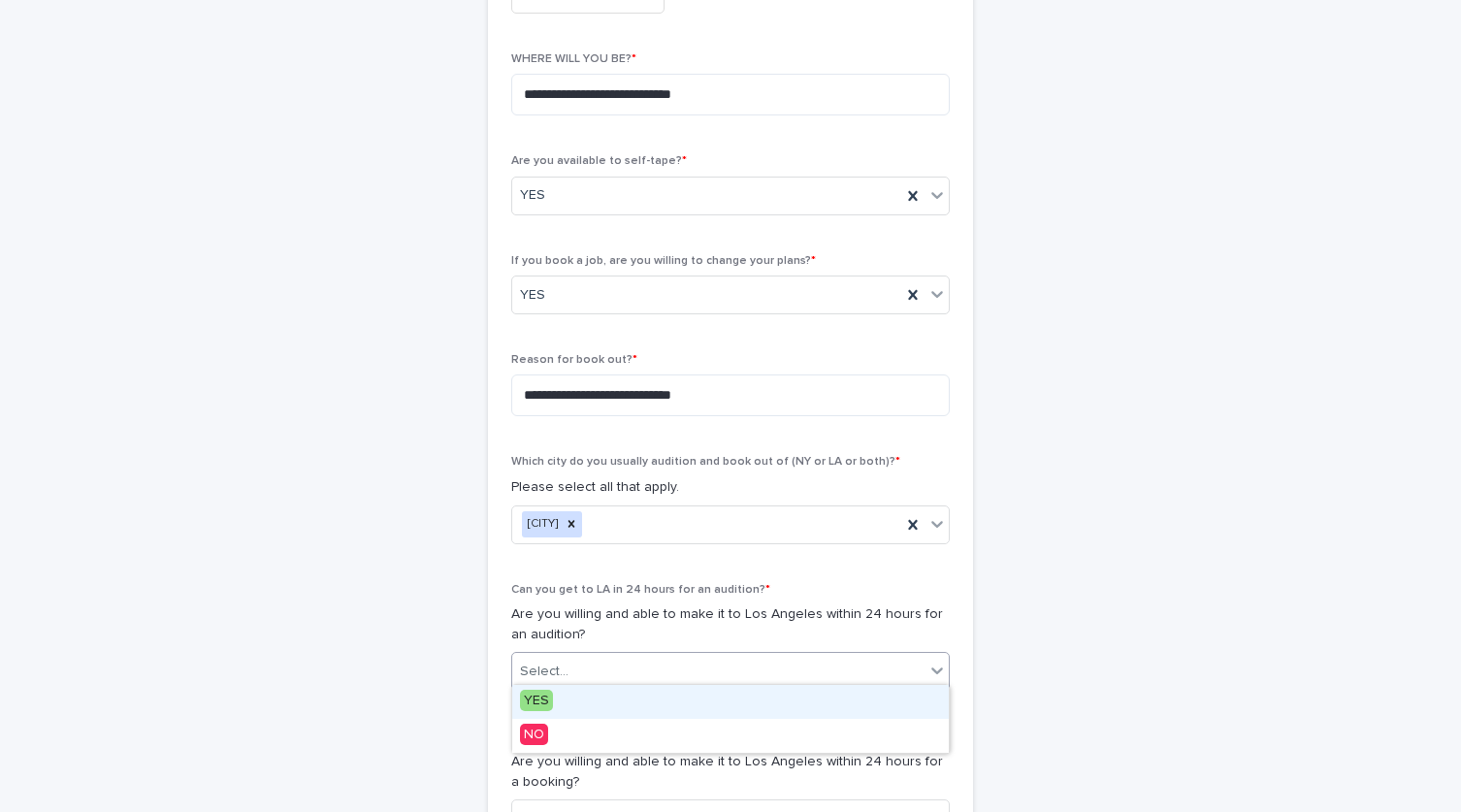 click on "Select..." at bounding box center (718, 671) 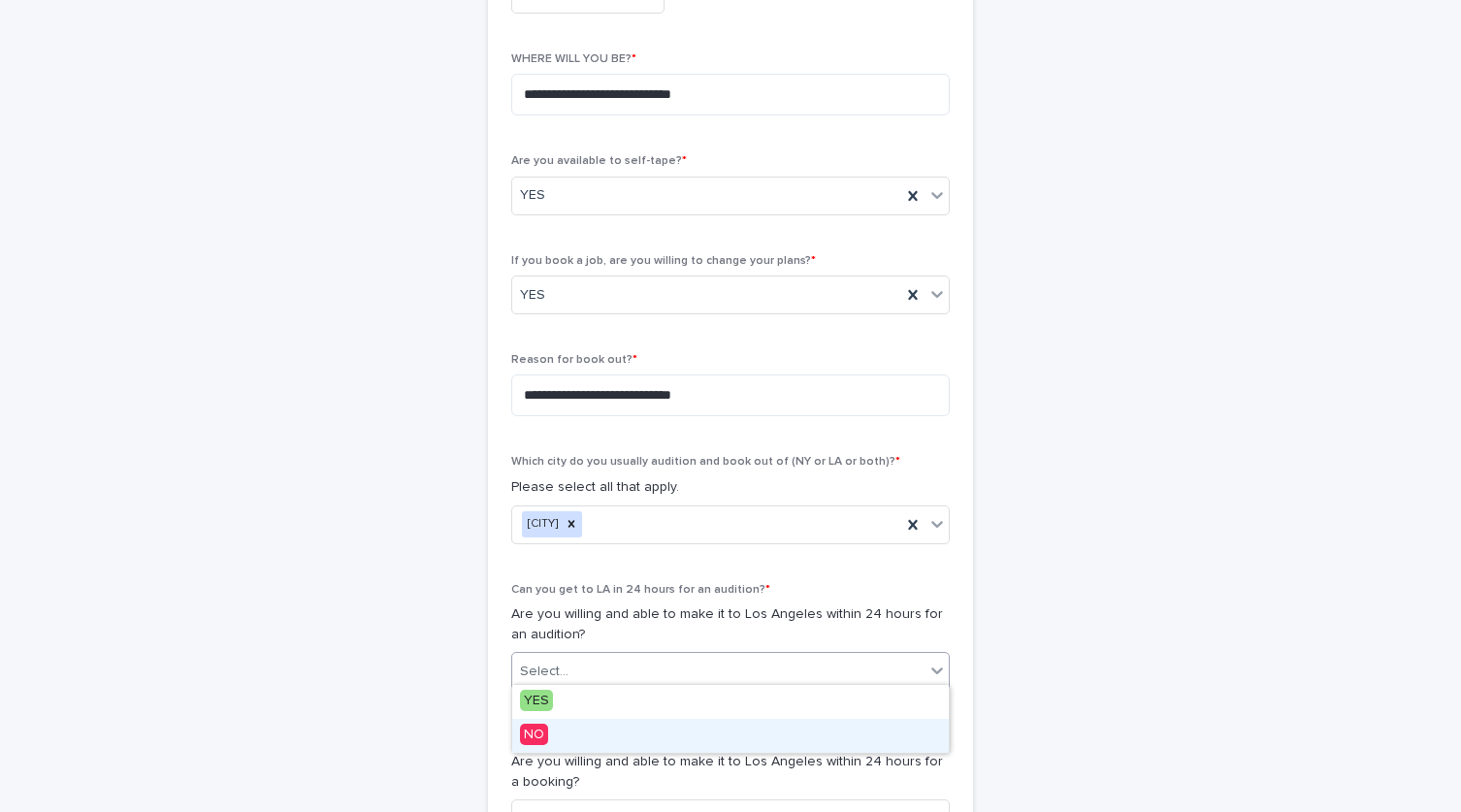 click on "NO" at bounding box center (534, 734) 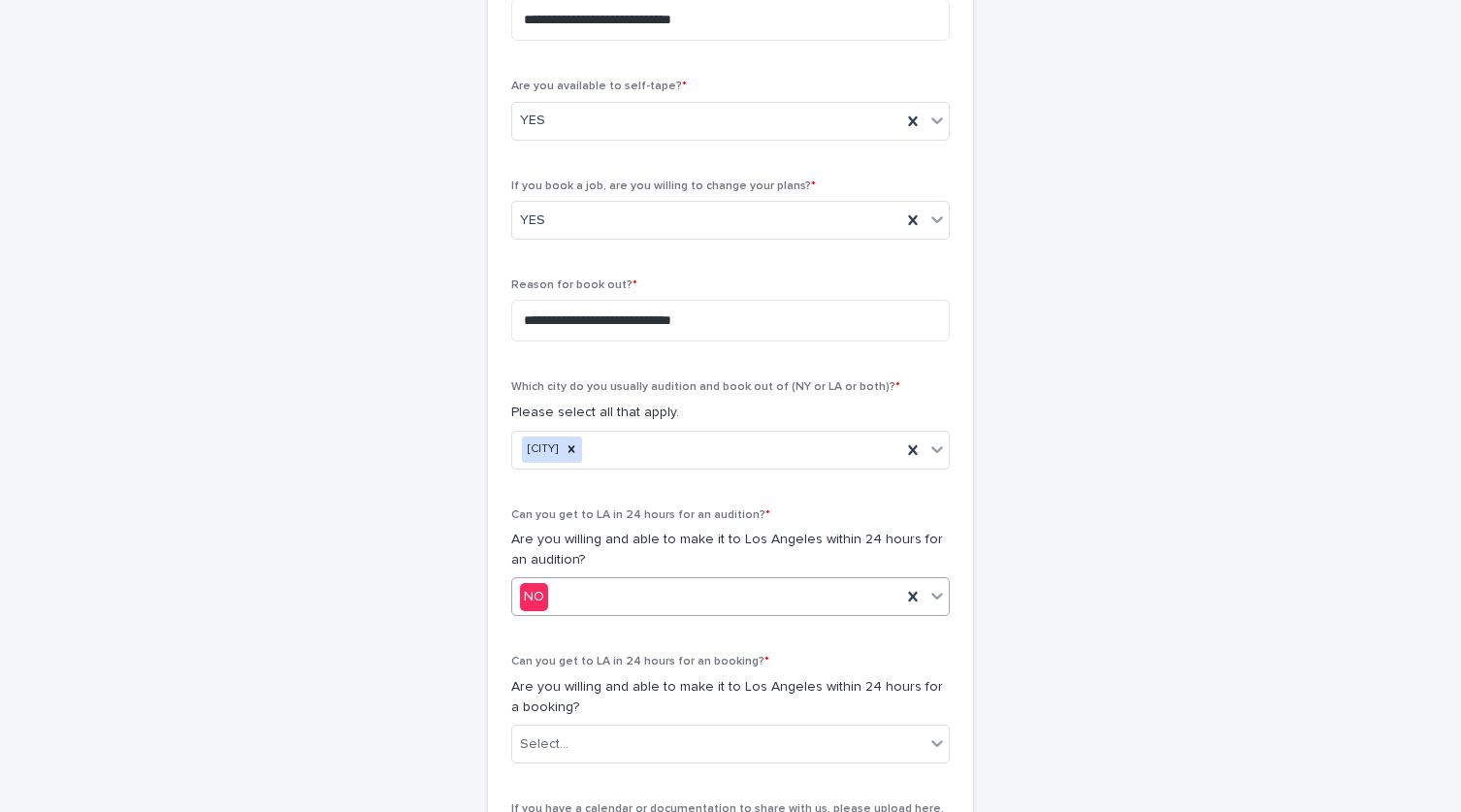 scroll, scrollTop: 709, scrollLeft: 0, axis: vertical 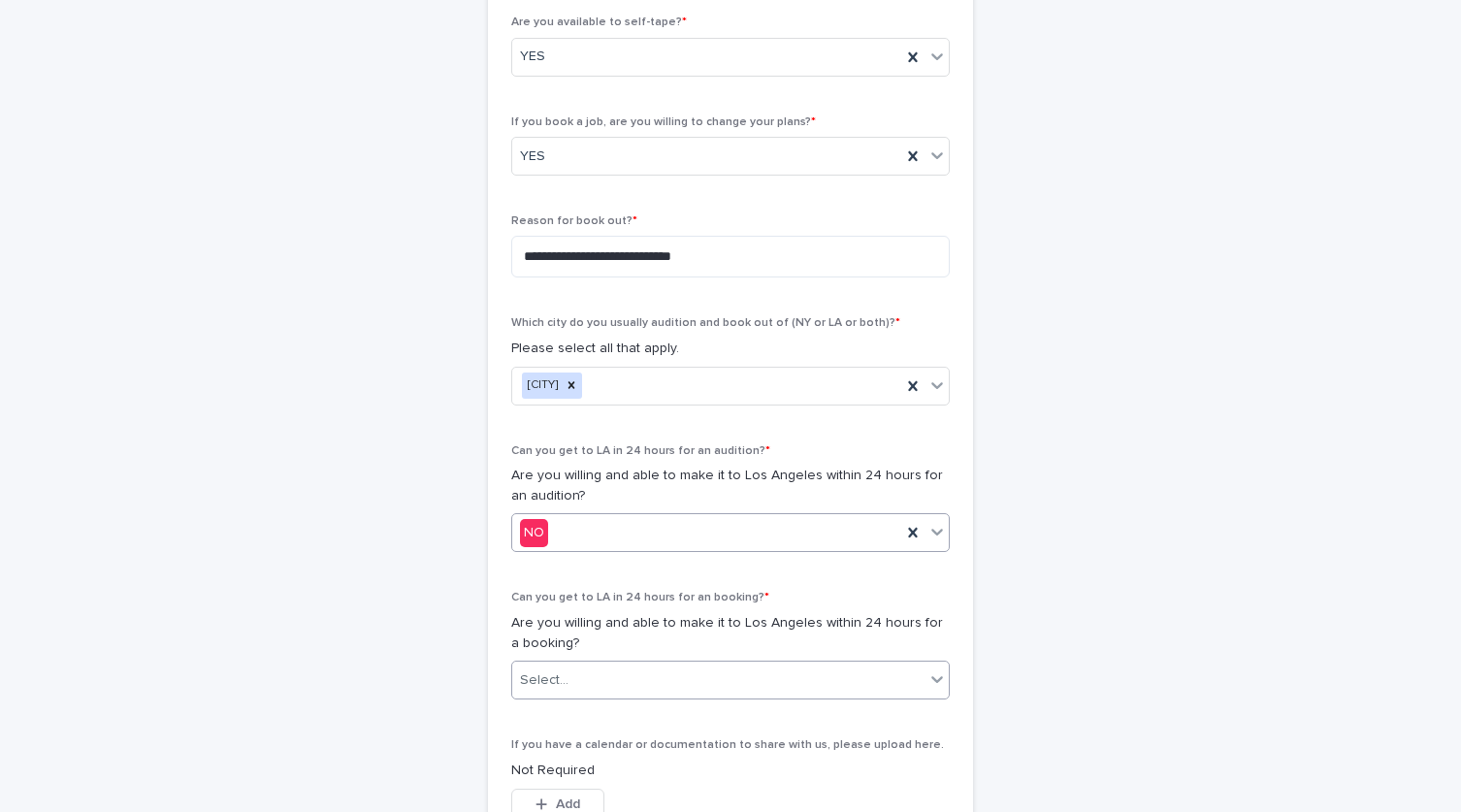 click on "Select..." at bounding box center (718, 680) 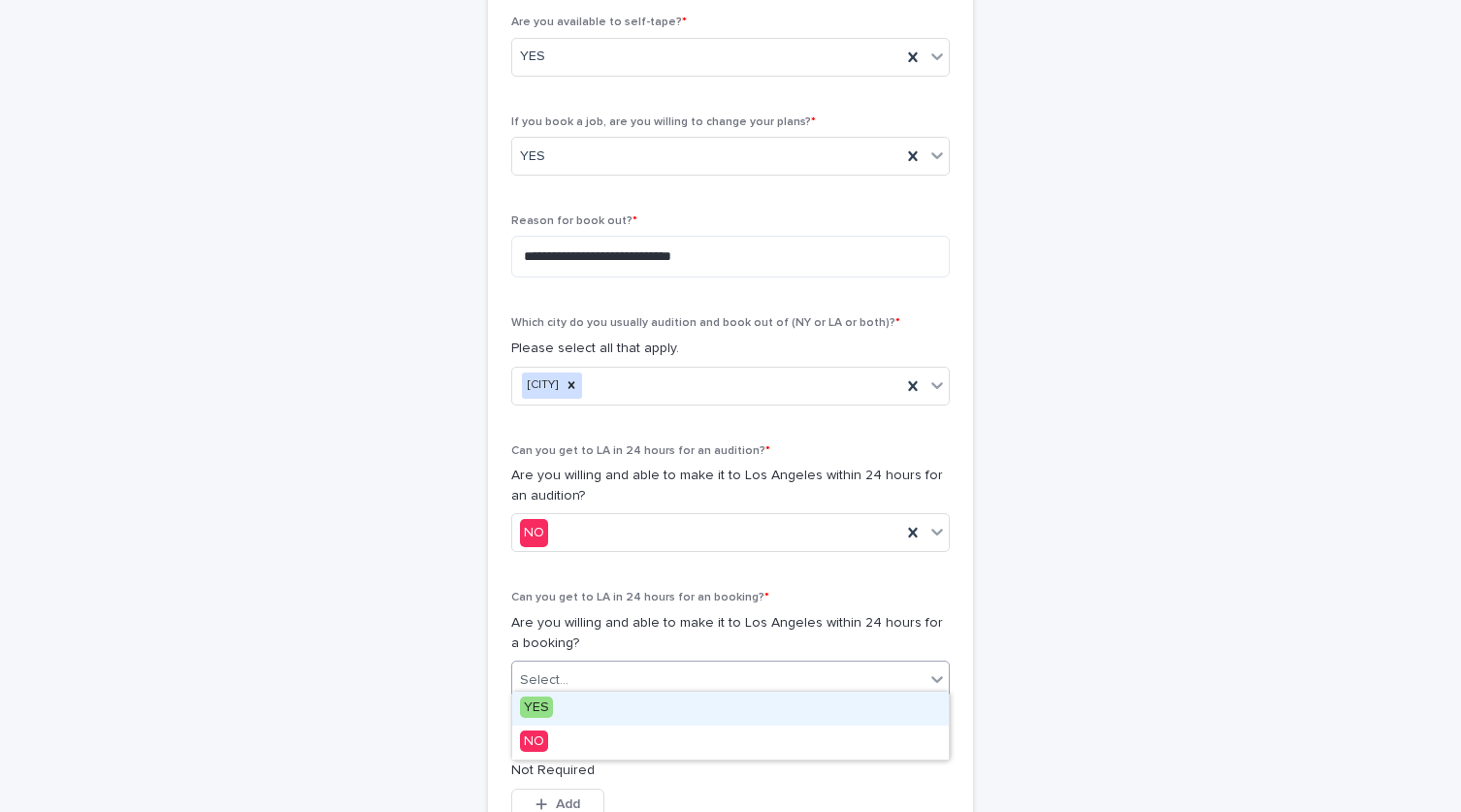 click on "YES" at bounding box center [730, 708] 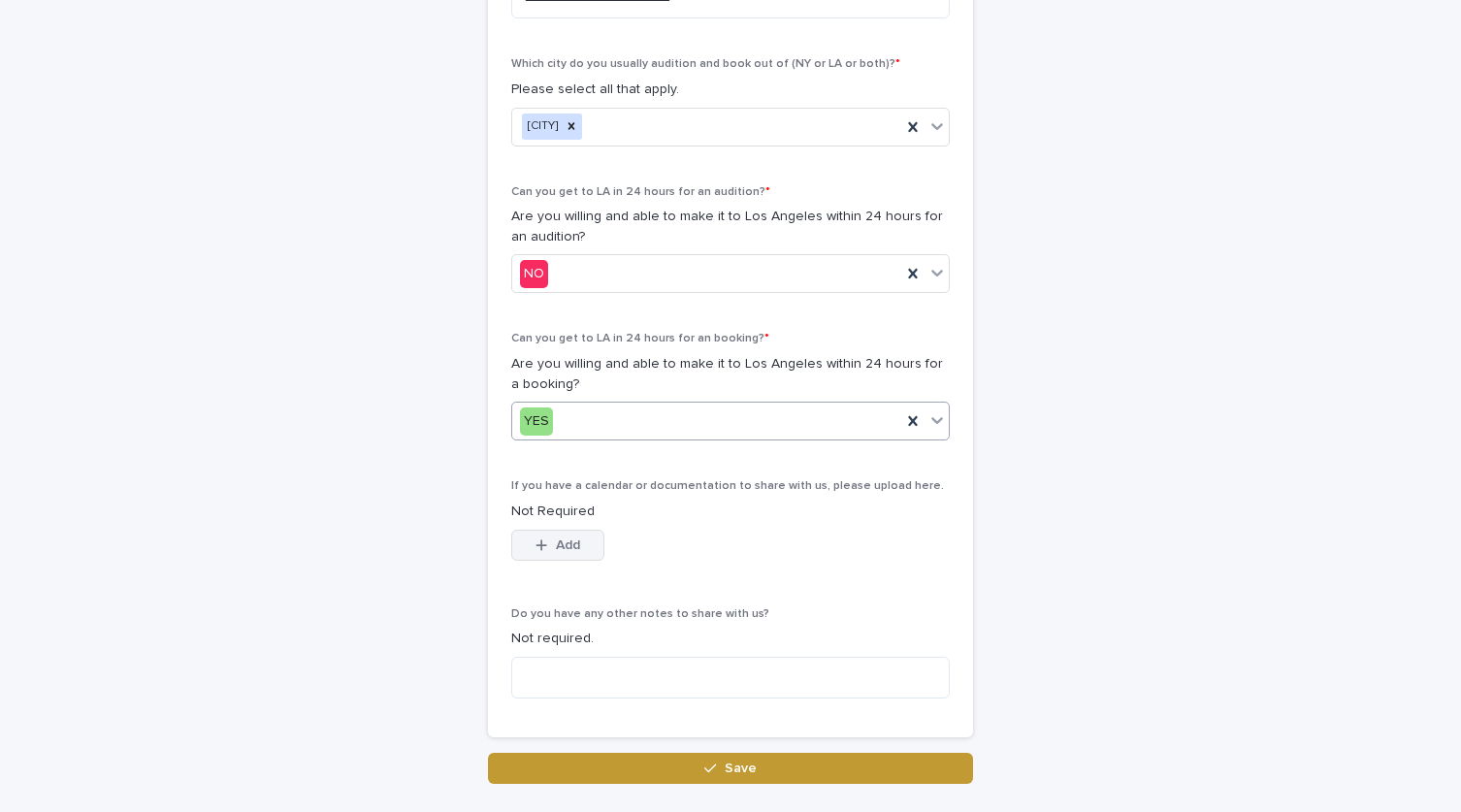 scroll, scrollTop: 984, scrollLeft: 0, axis: vertical 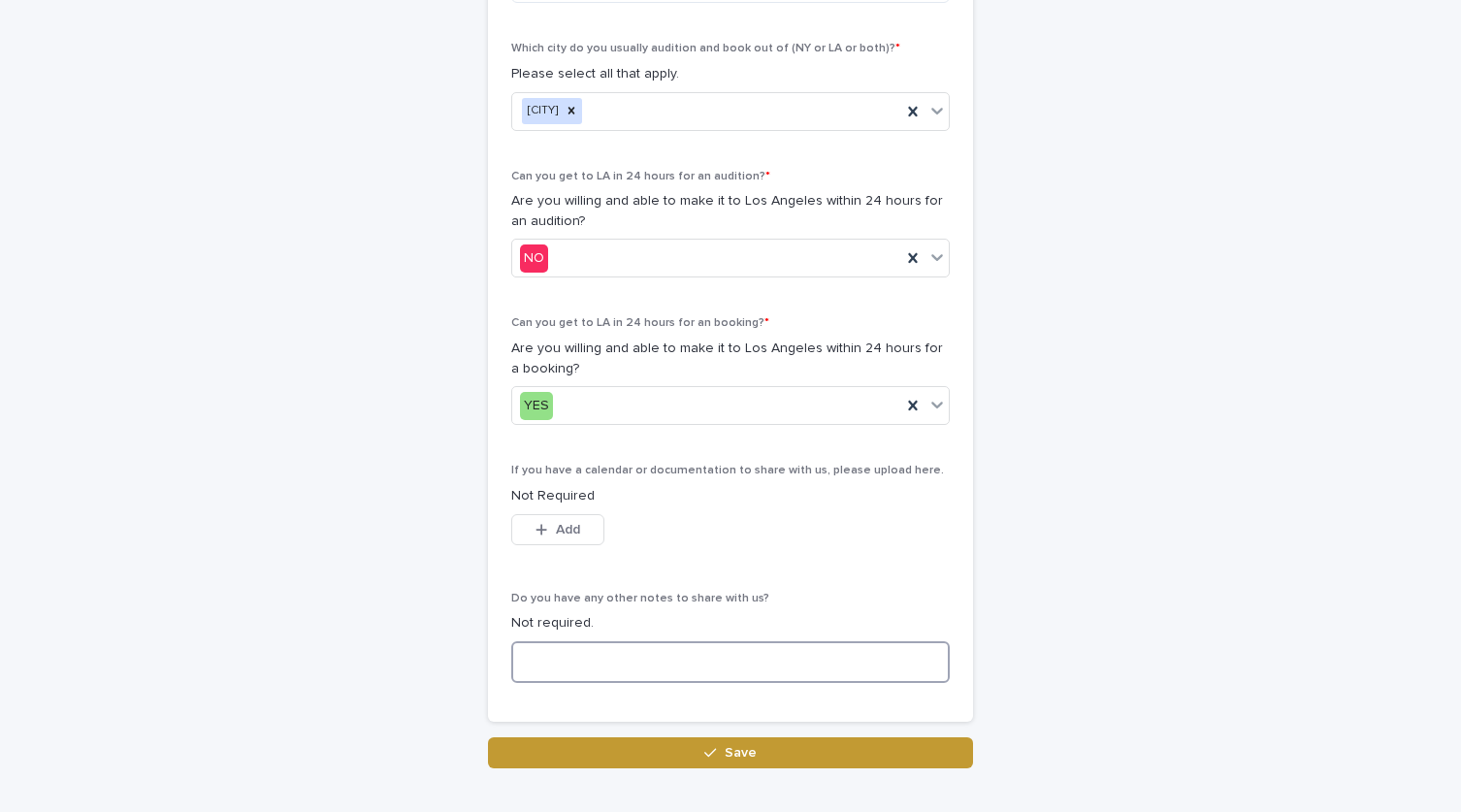 click at bounding box center [730, 662] 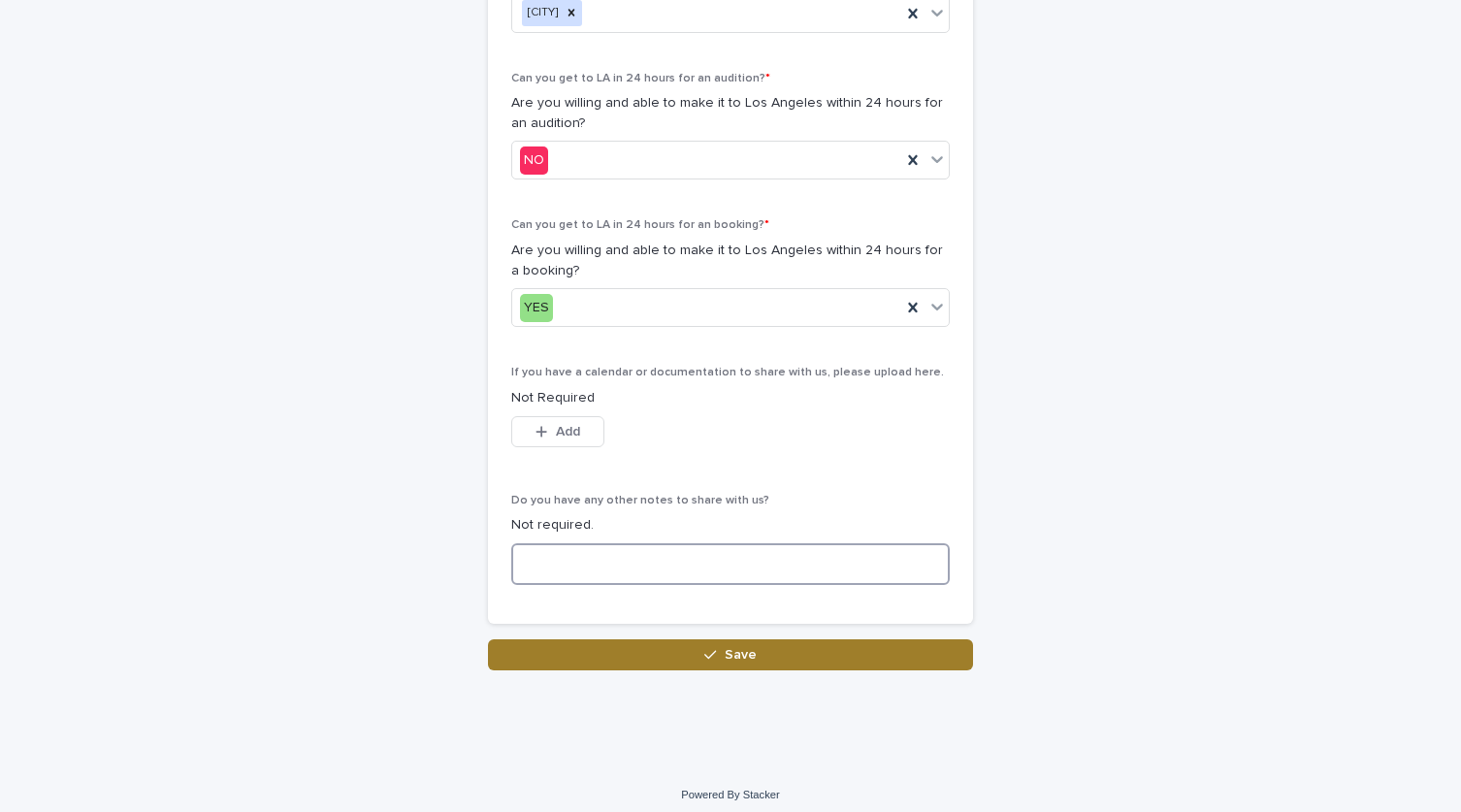 scroll, scrollTop: 1080, scrollLeft: 0, axis: vertical 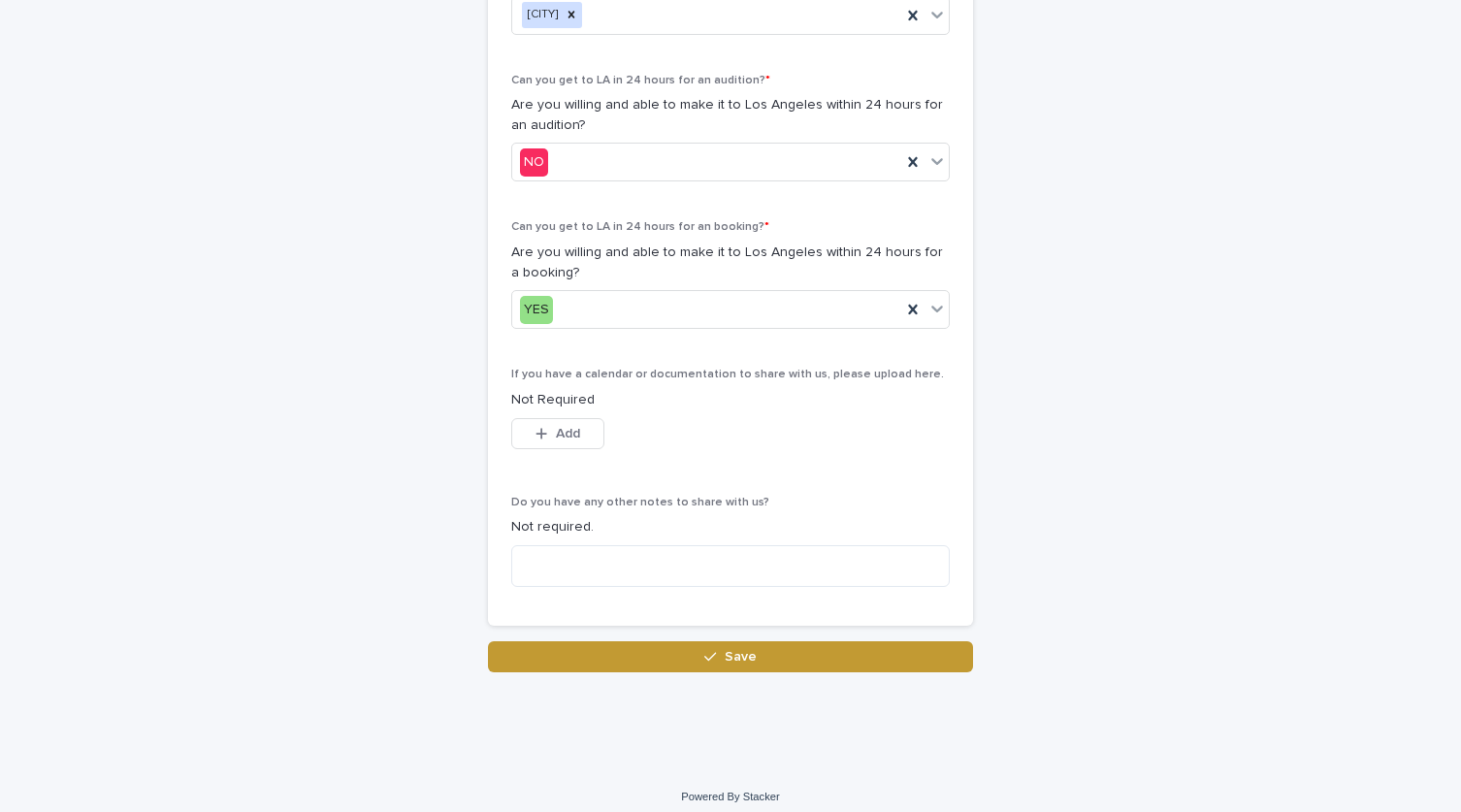 drag, startPoint x: 651, startPoint y: 638, endPoint x: 642, endPoint y: 530, distance: 108.37435 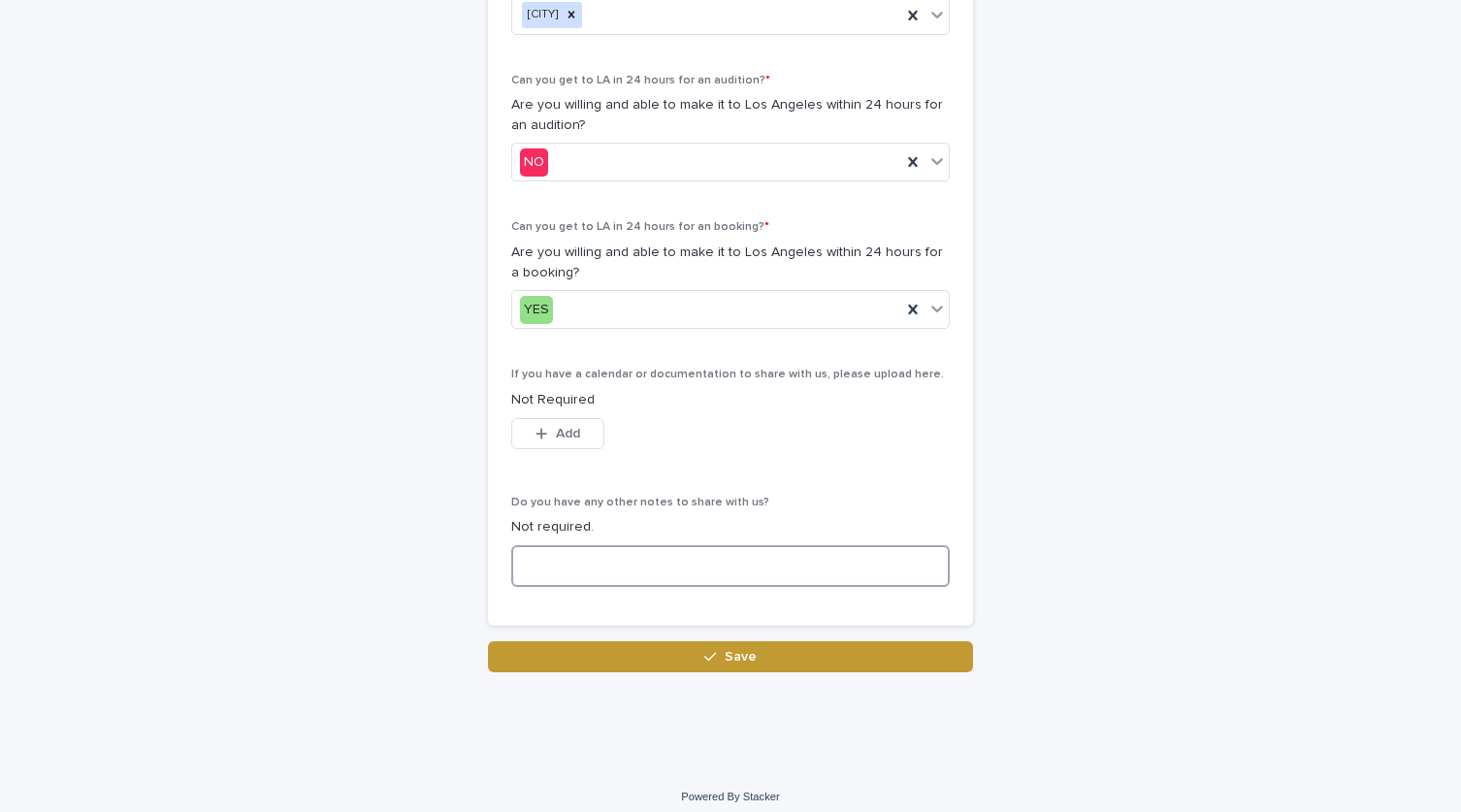 click at bounding box center (730, 566) 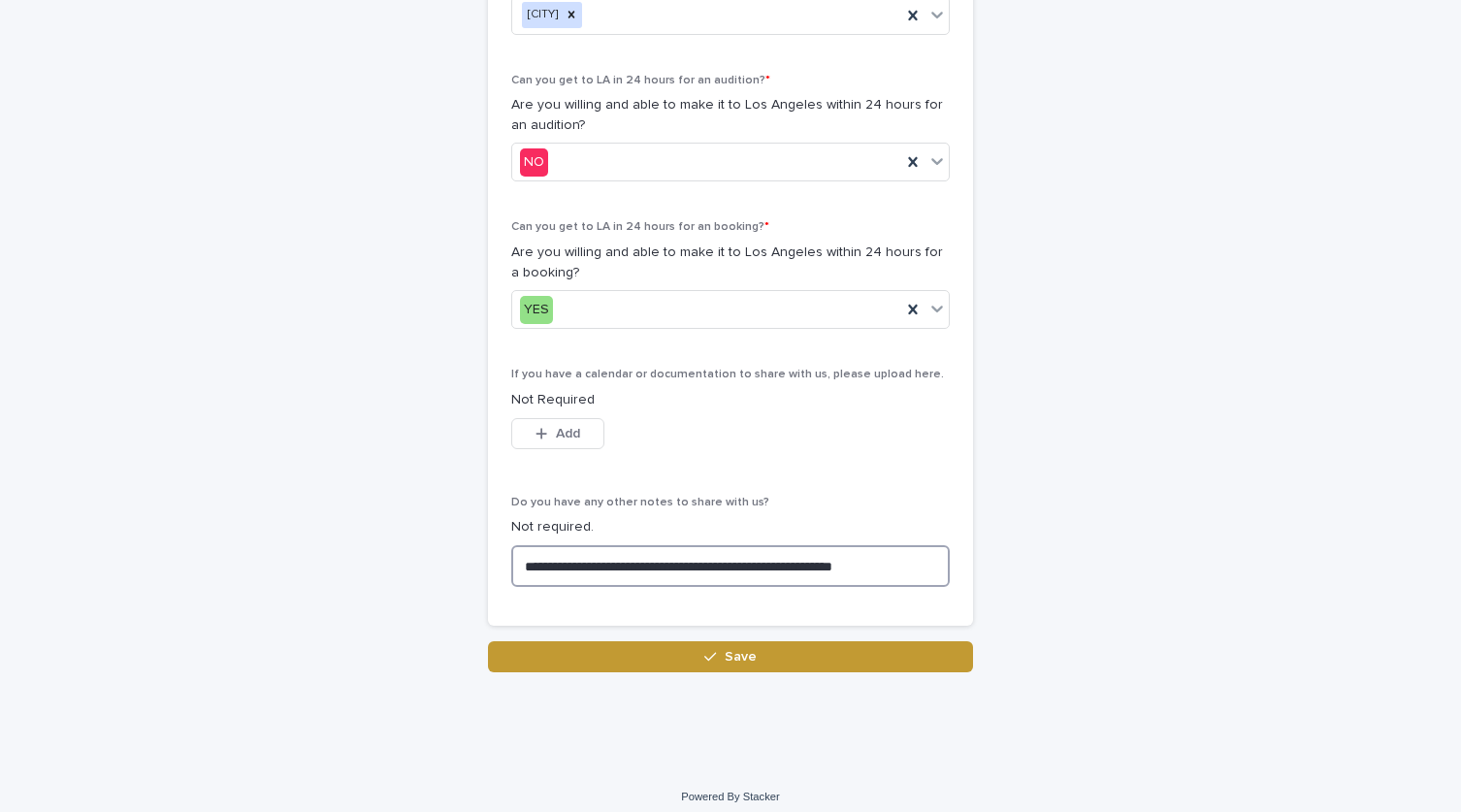 scroll, scrollTop: 1080, scrollLeft: 0, axis: vertical 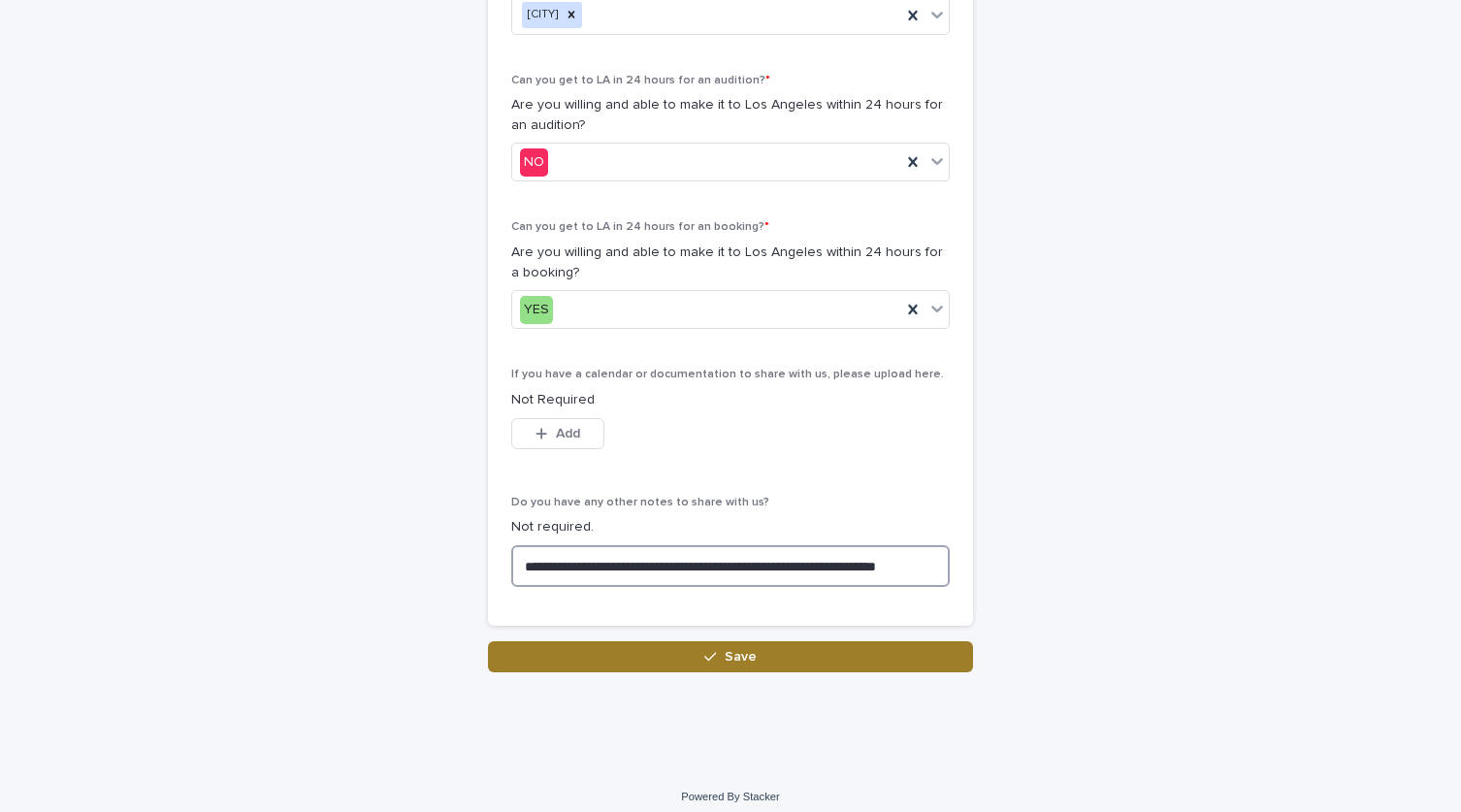 type on "**********" 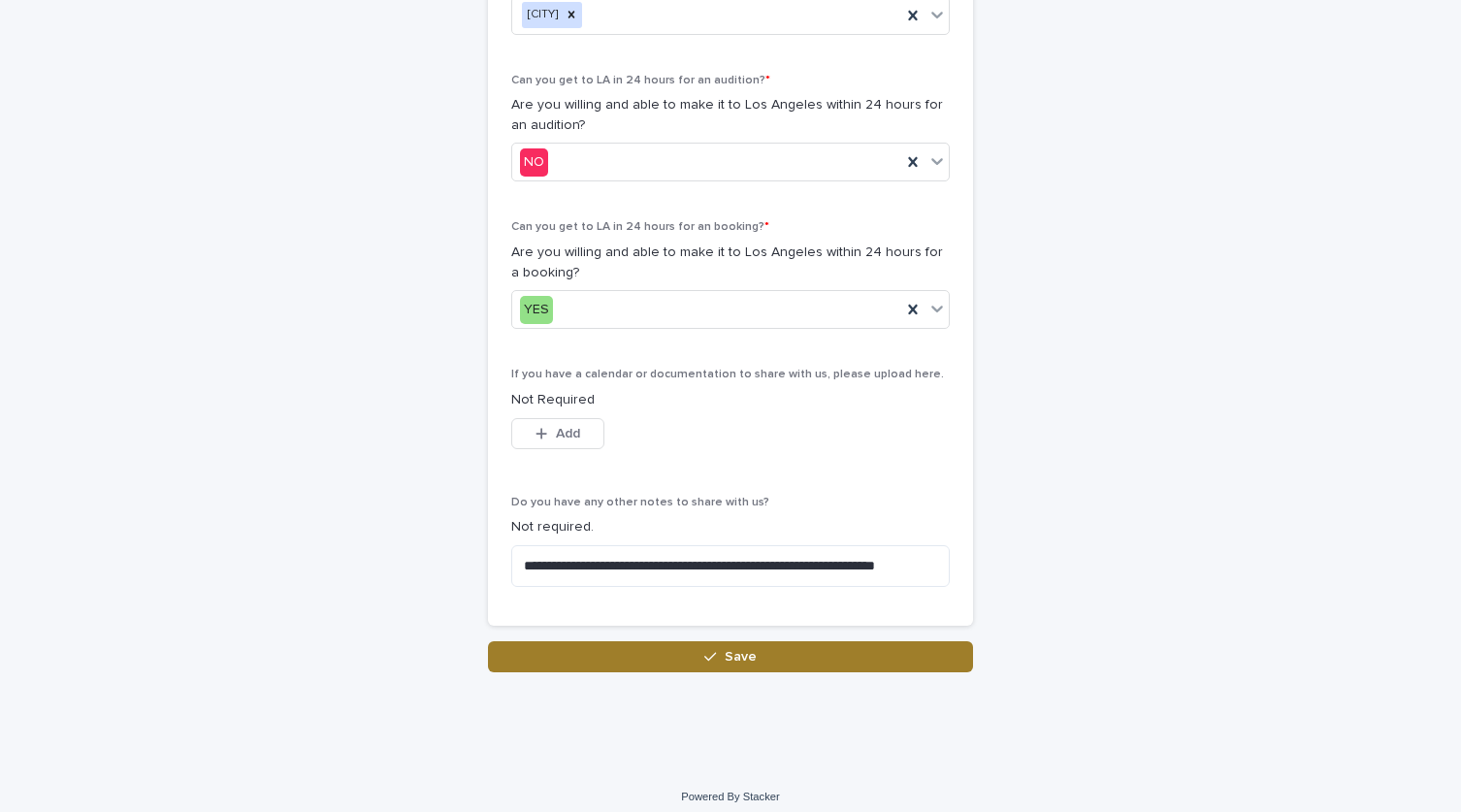 click on "Save" at bounding box center [730, 657] 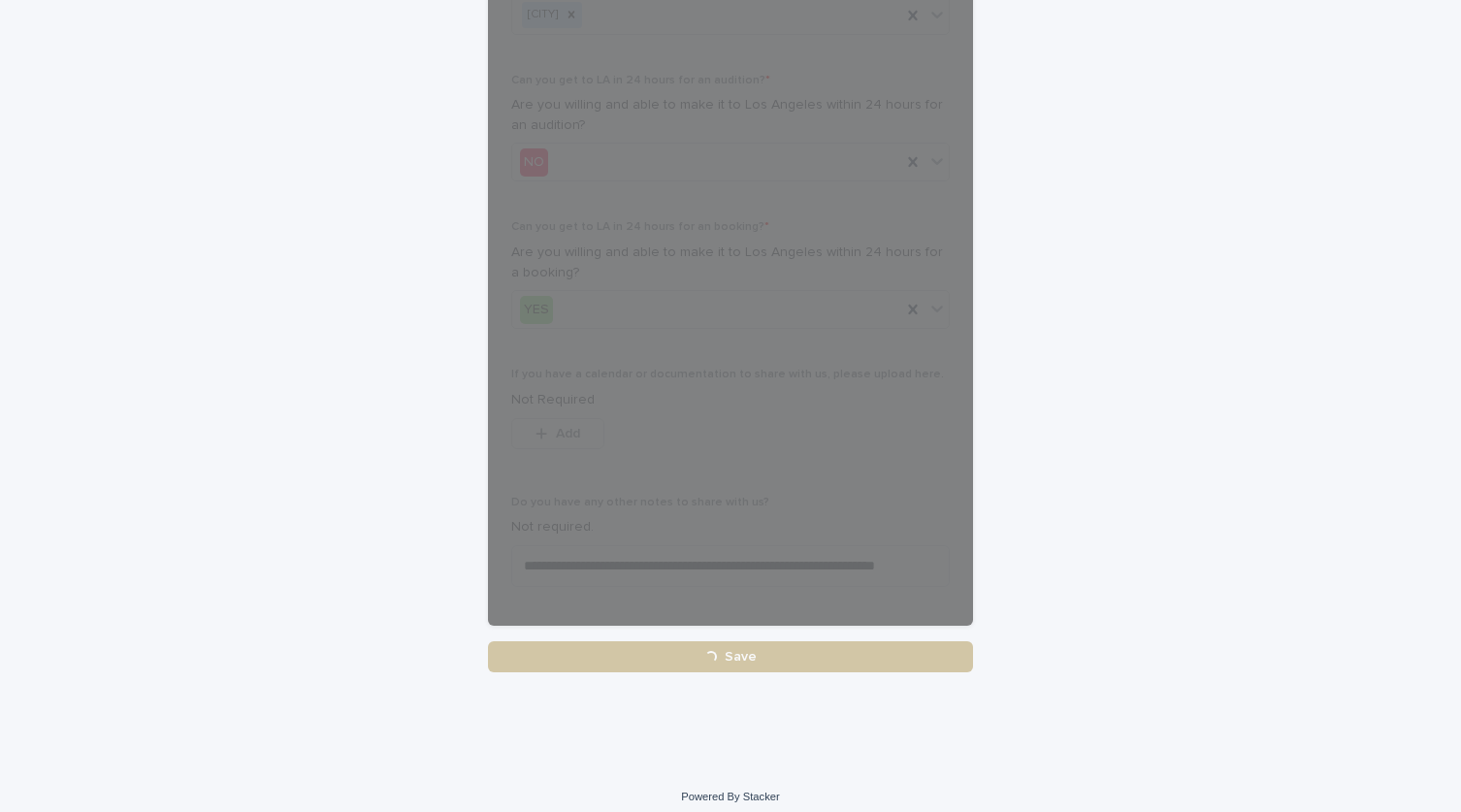 scroll, scrollTop: 1080, scrollLeft: 0, axis: vertical 